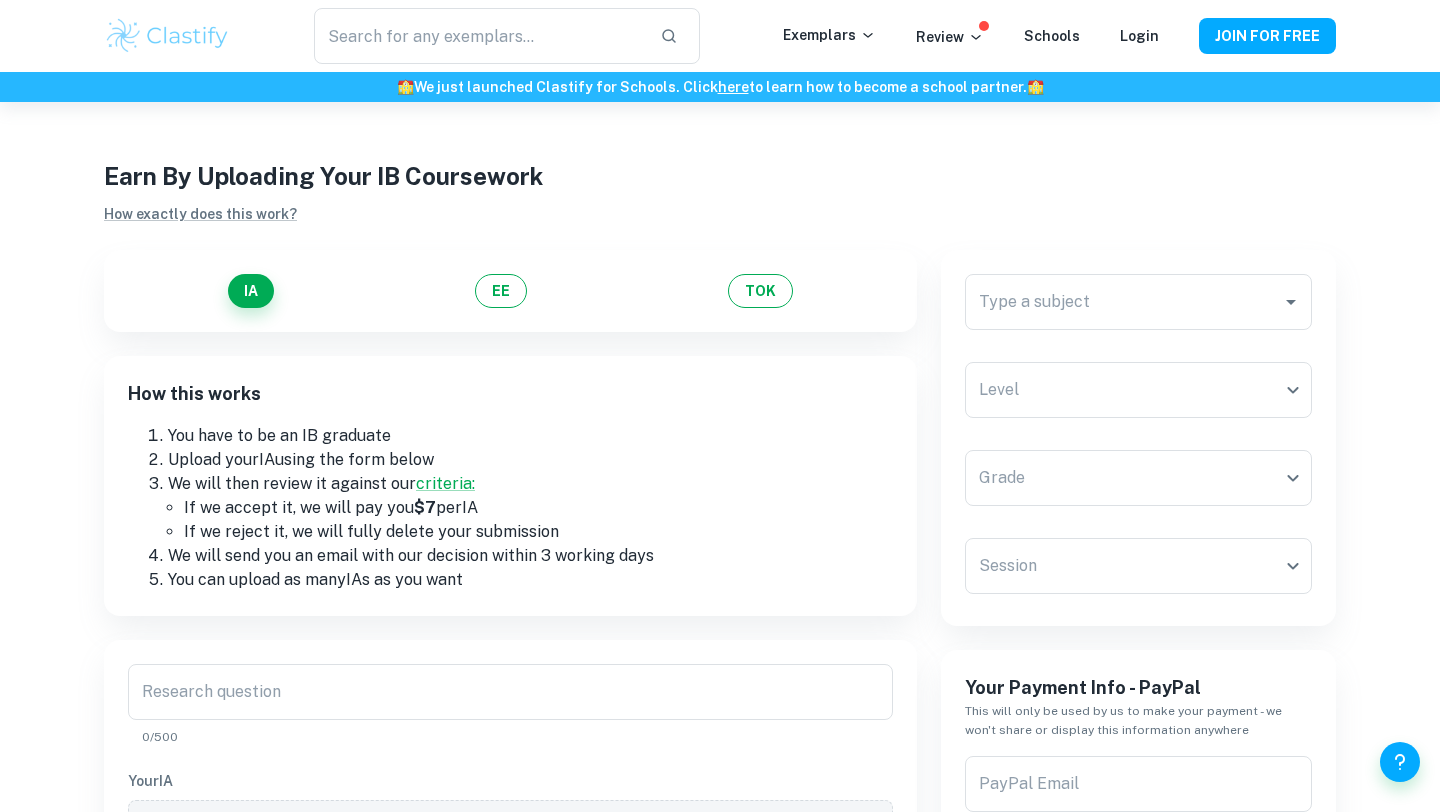 scroll, scrollTop: 0, scrollLeft: 0, axis: both 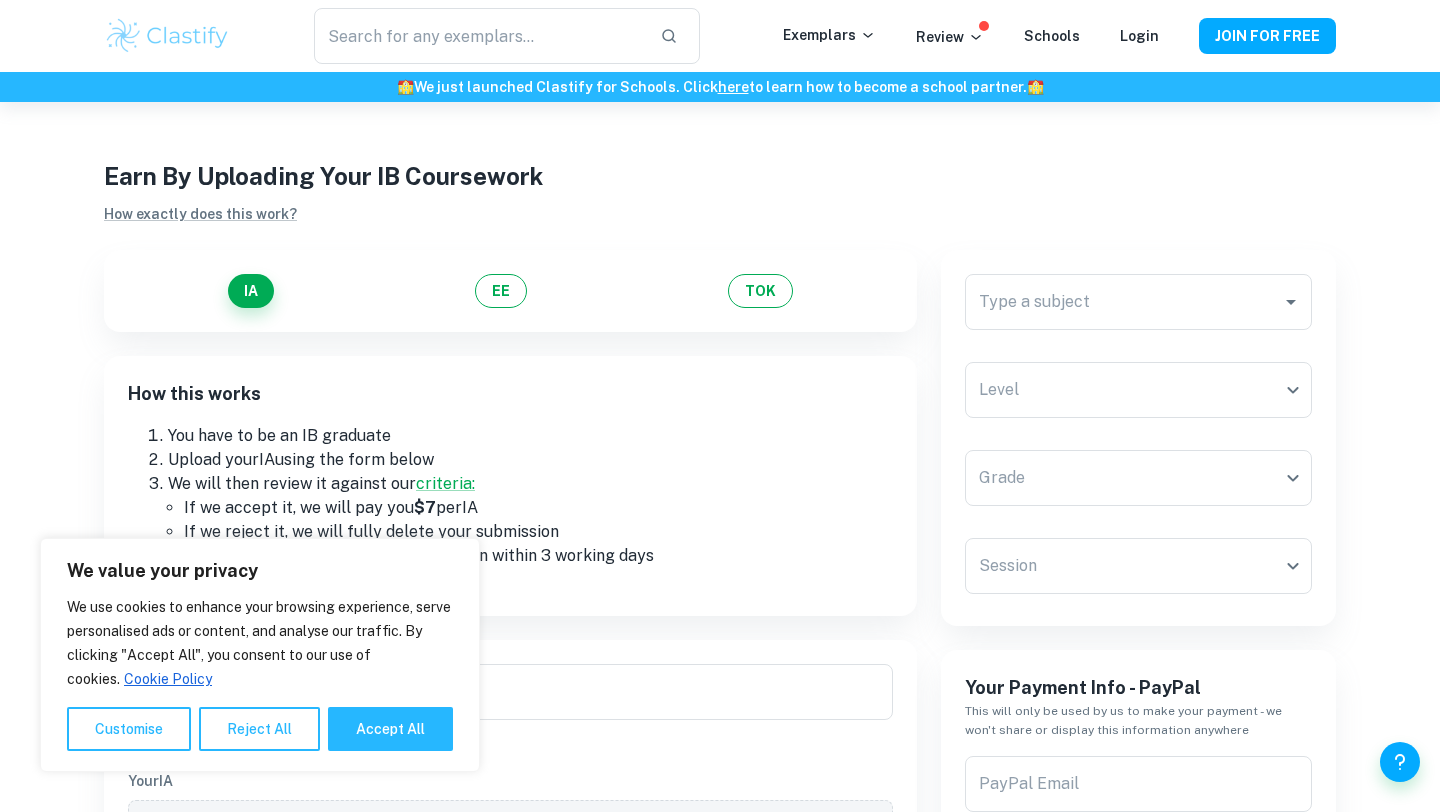 click on "Upload your  IA  using the form below" at bounding box center [530, 460] 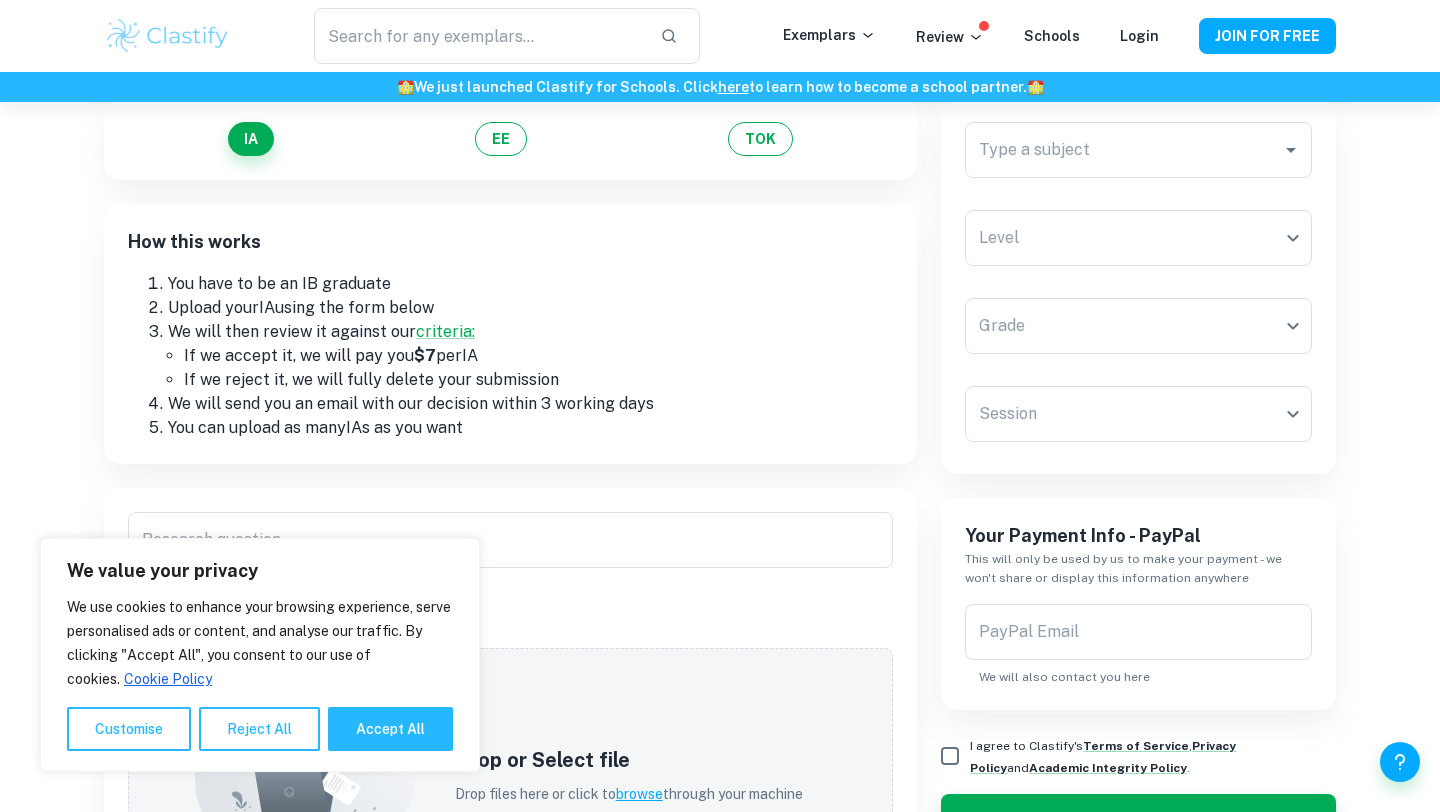 scroll, scrollTop: 219, scrollLeft: 0, axis: vertical 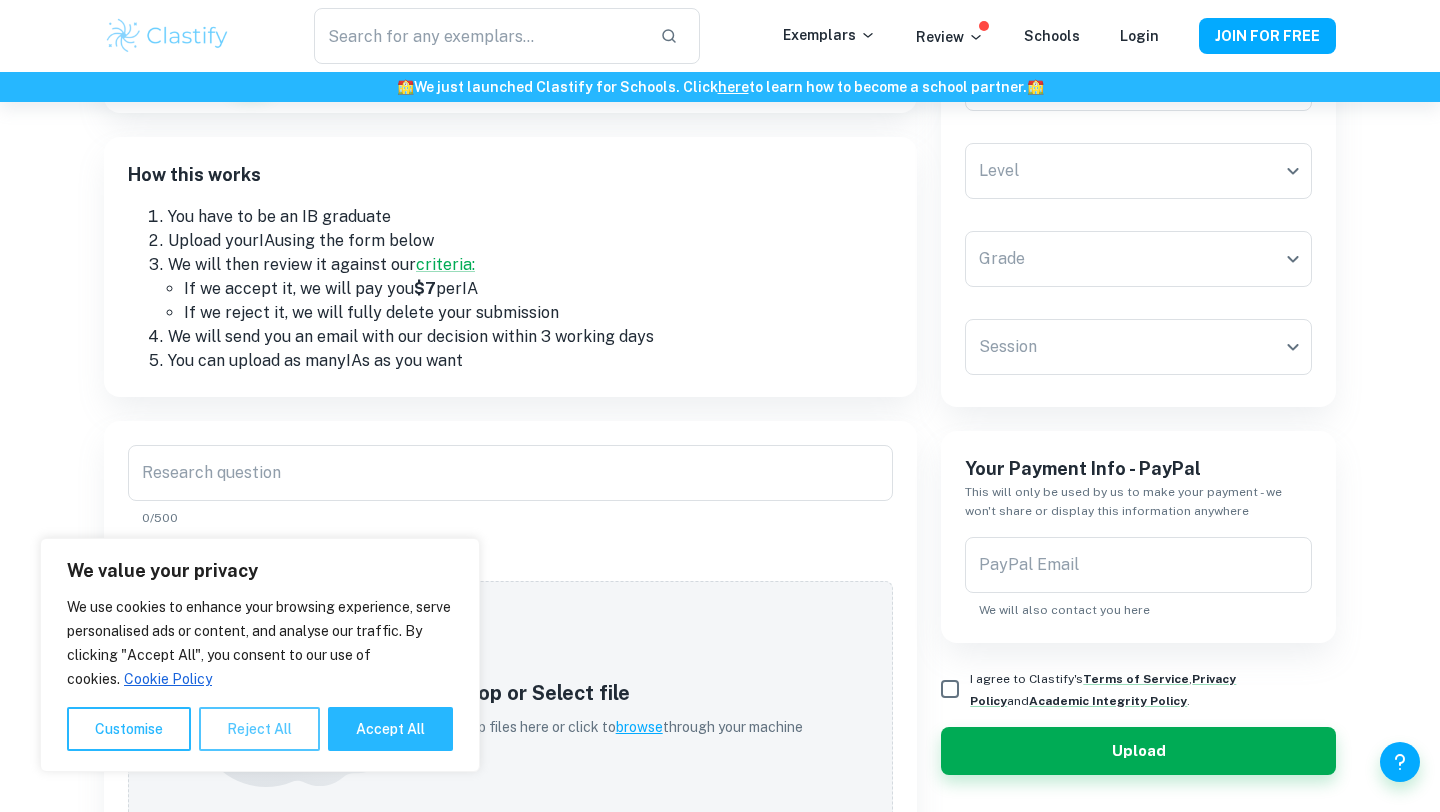 click on "Reject All" at bounding box center [259, 729] 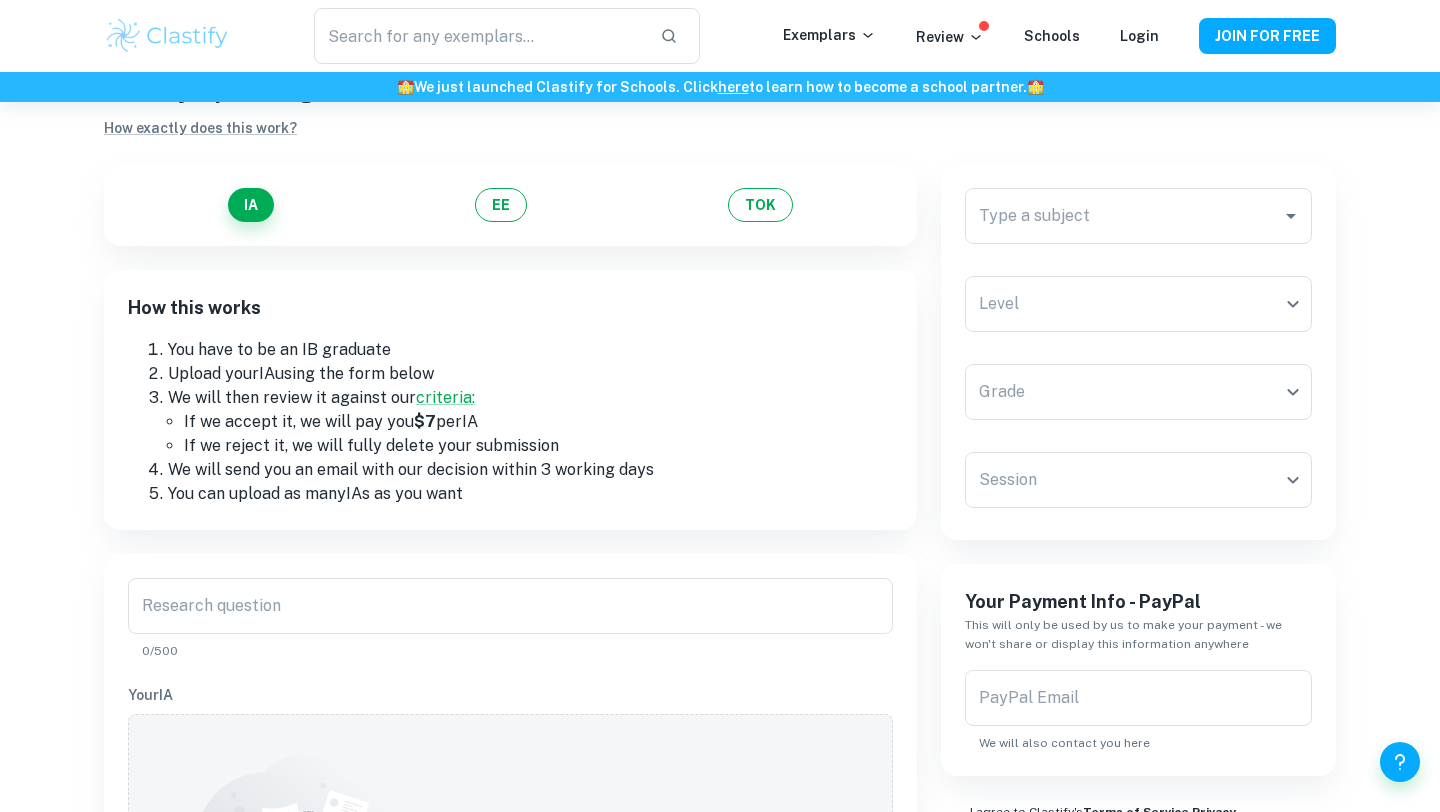 scroll, scrollTop: 47, scrollLeft: 0, axis: vertical 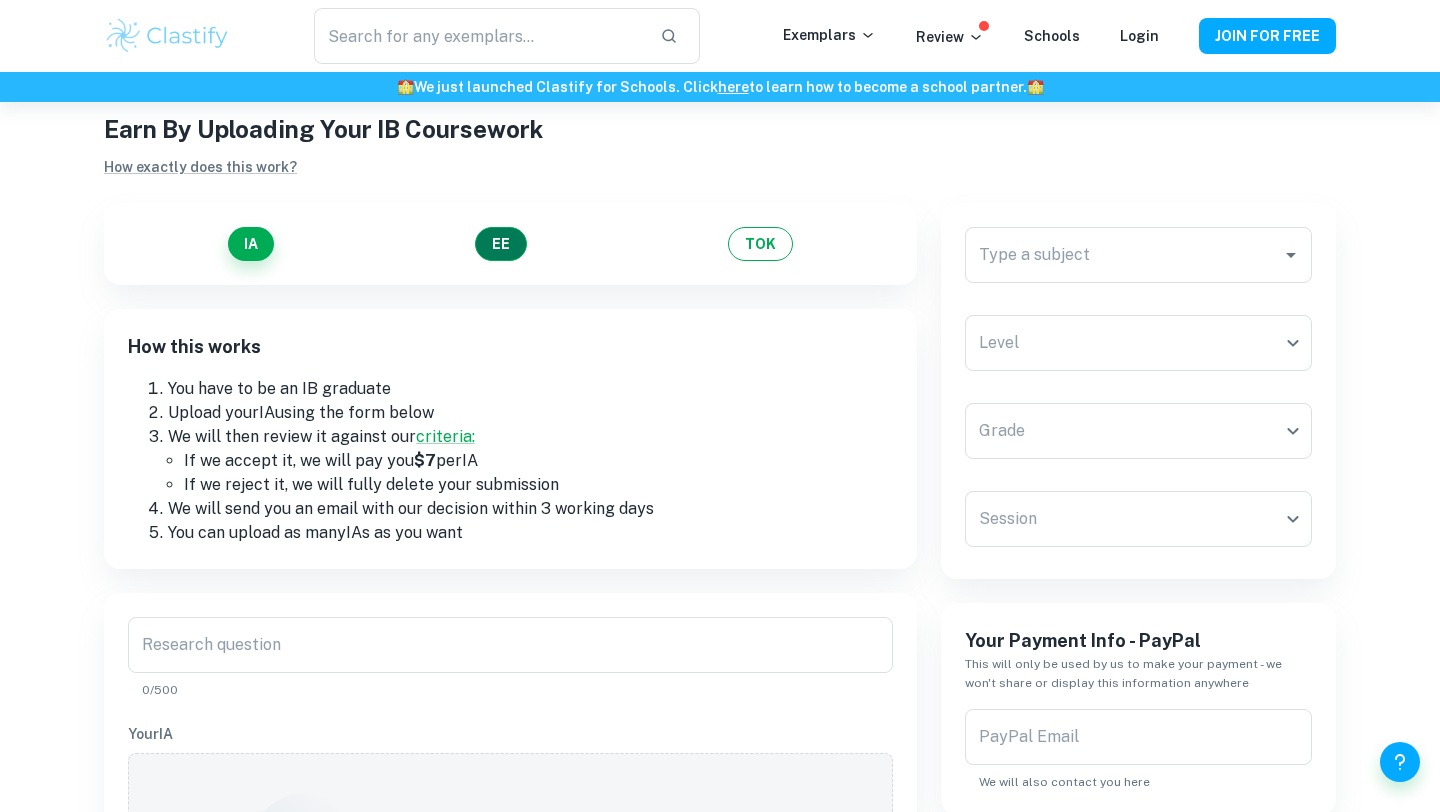 click on "EE" at bounding box center (501, 244) 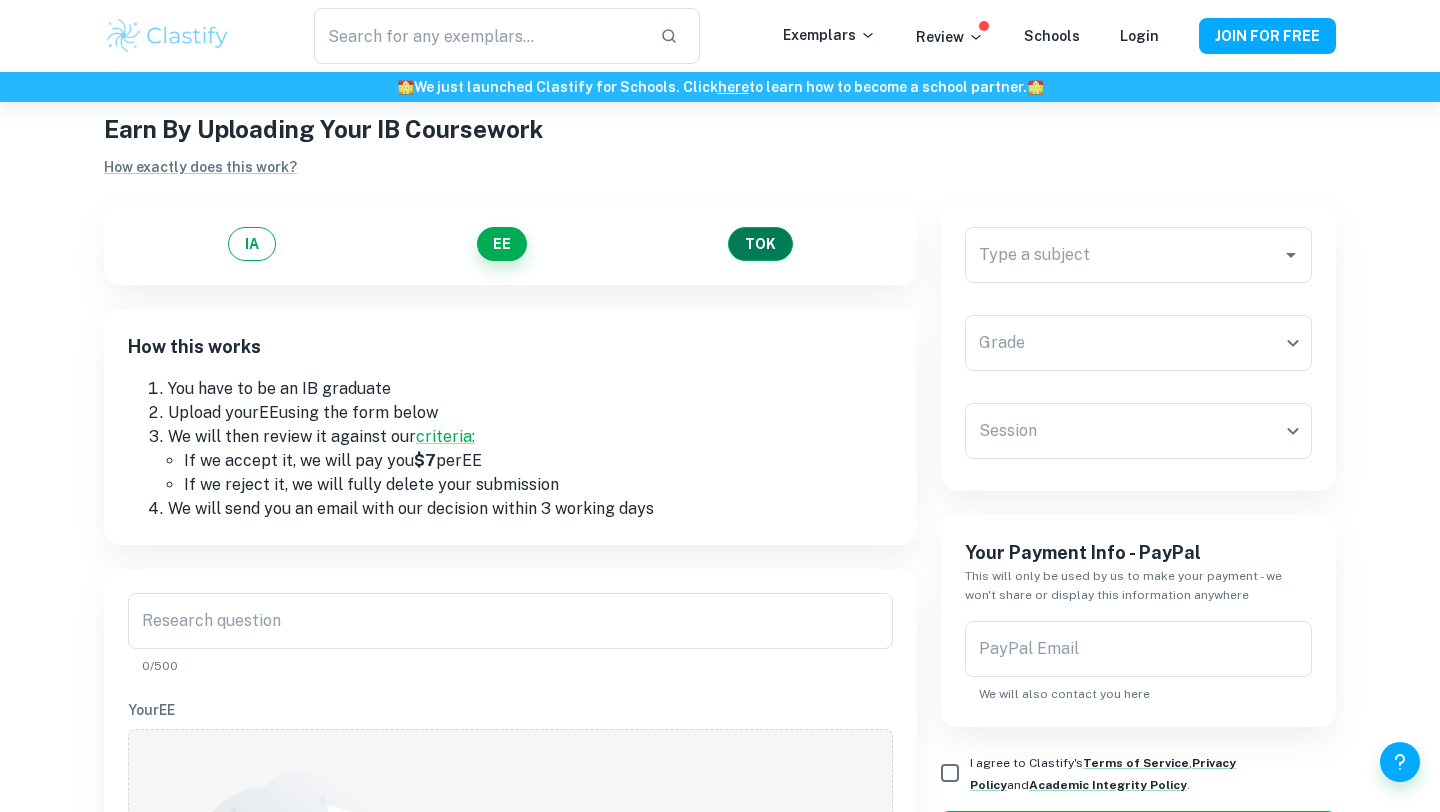 click on "TOK" at bounding box center (760, 244) 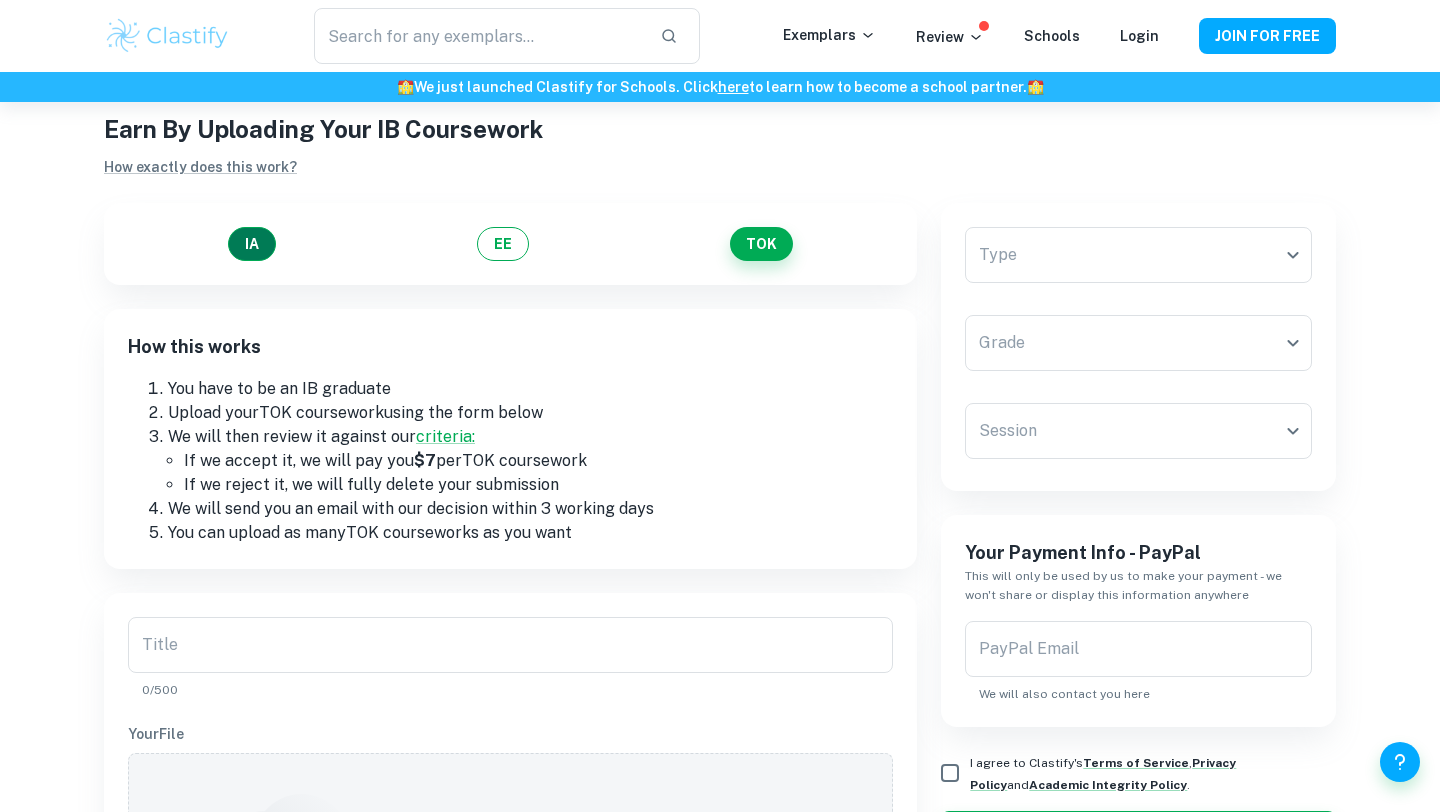 click on "IA" at bounding box center (252, 244) 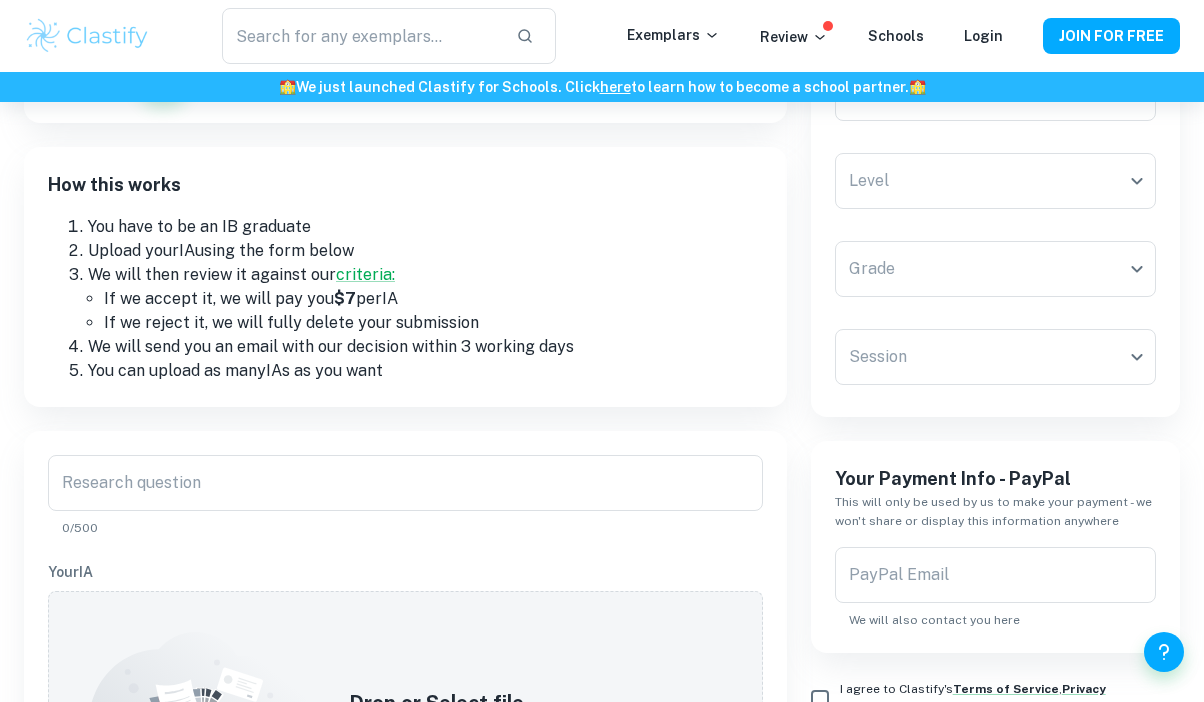 scroll, scrollTop: 223, scrollLeft: 0, axis: vertical 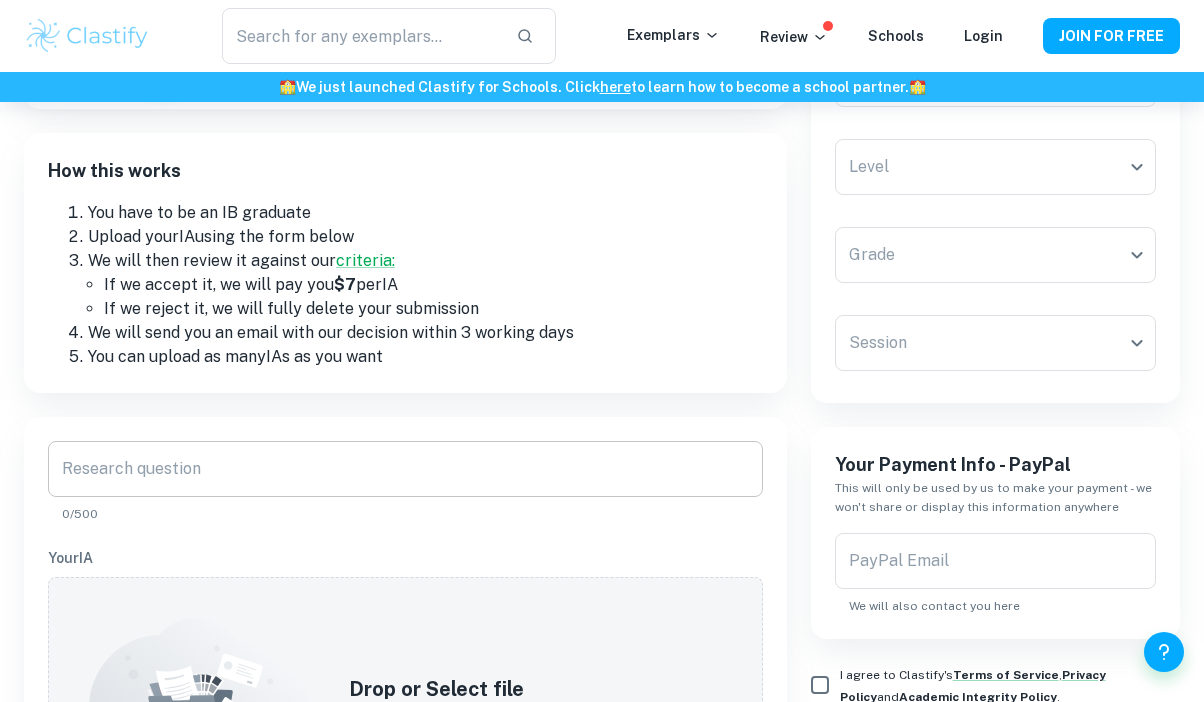 click on "Research question" at bounding box center (405, 469) 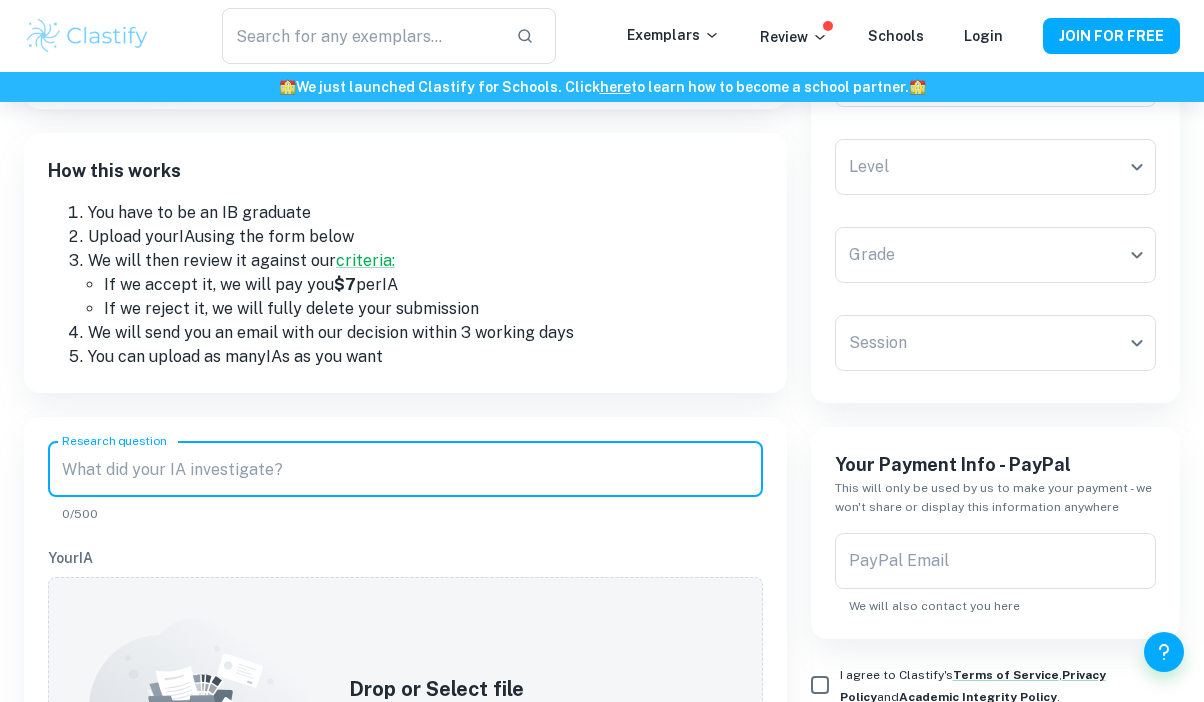 paste on "Research Question: How has Crocs Inc.'s recent change in its marketing approach through brand collaborations impacted sales?" 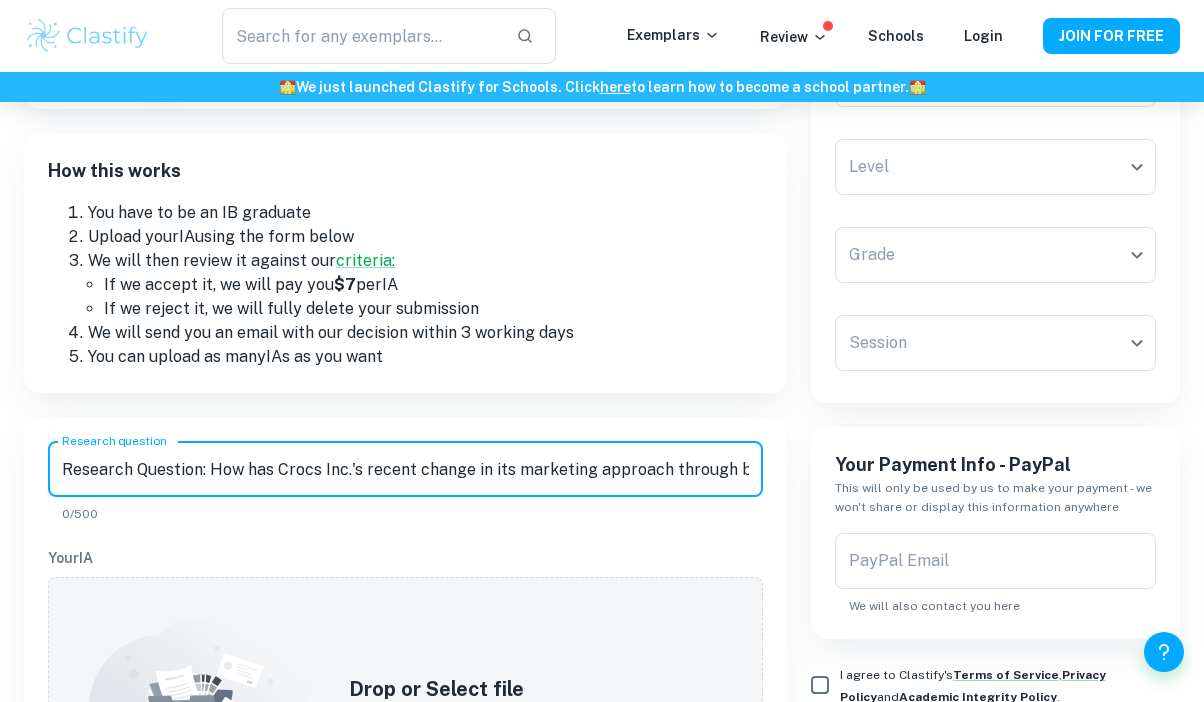 scroll, scrollTop: 0, scrollLeft: 256, axis: horizontal 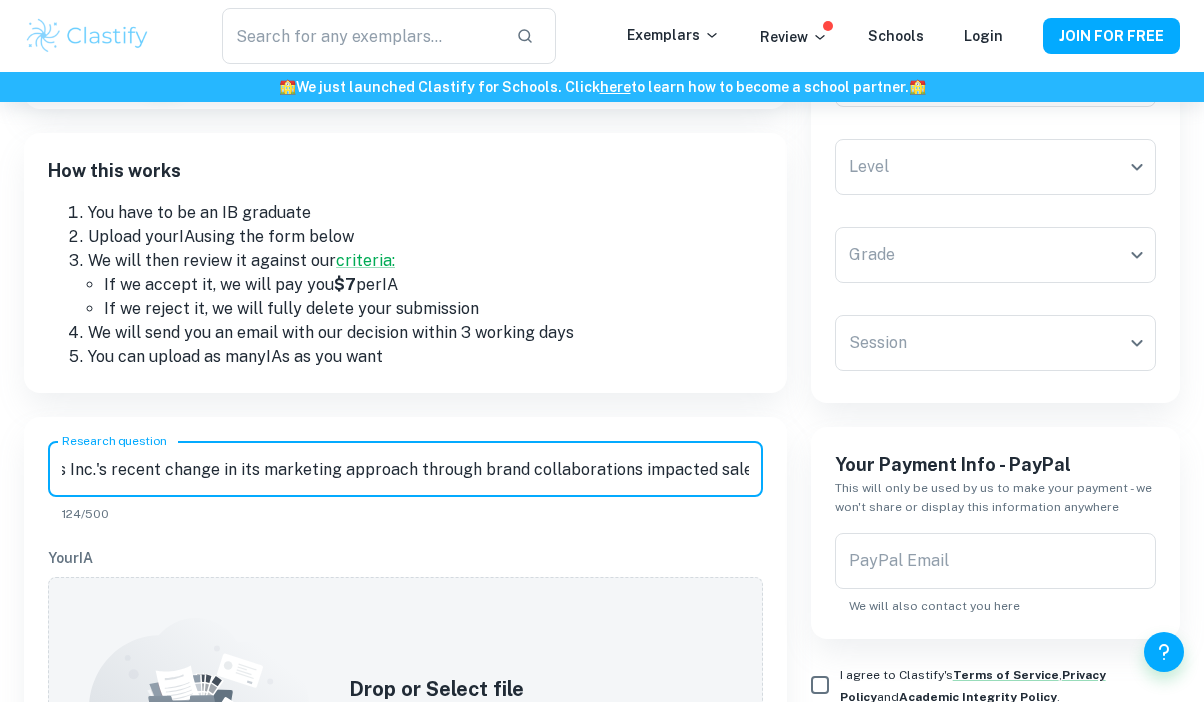 click on "Research Question: How has Crocs Inc.'s recent change in its marketing approach through brand collaborations impacted sales?" at bounding box center [405, 469] 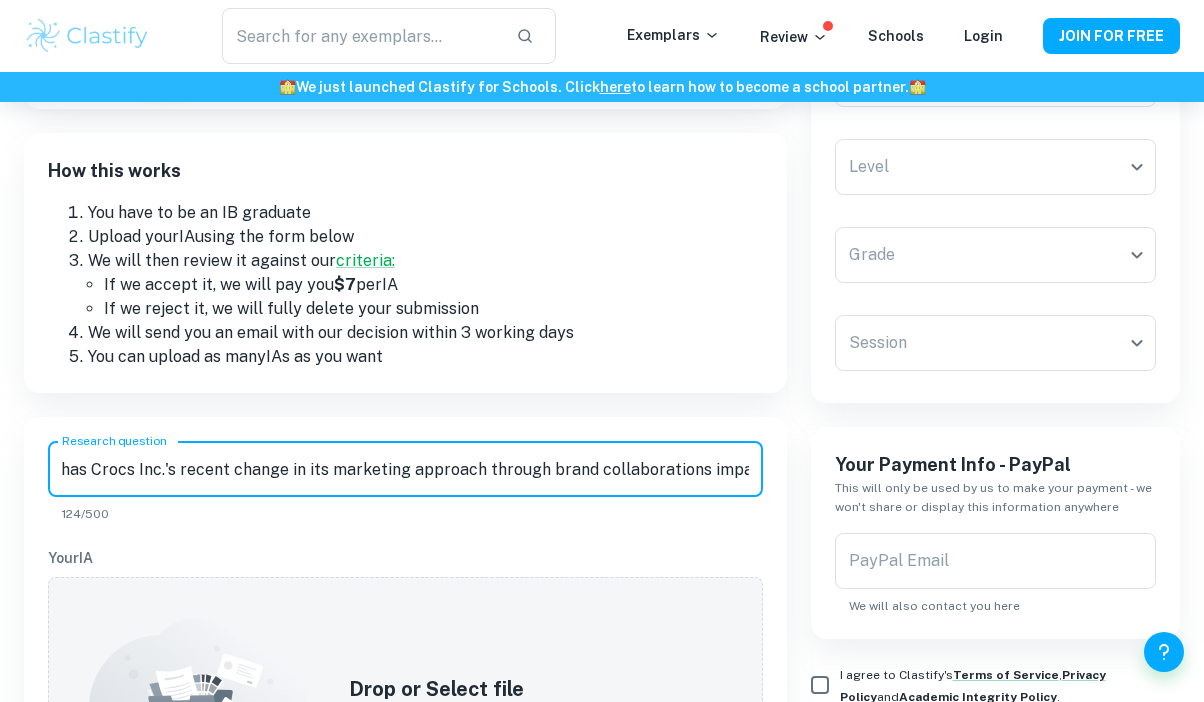 scroll, scrollTop: 0, scrollLeft: 0, axis: both 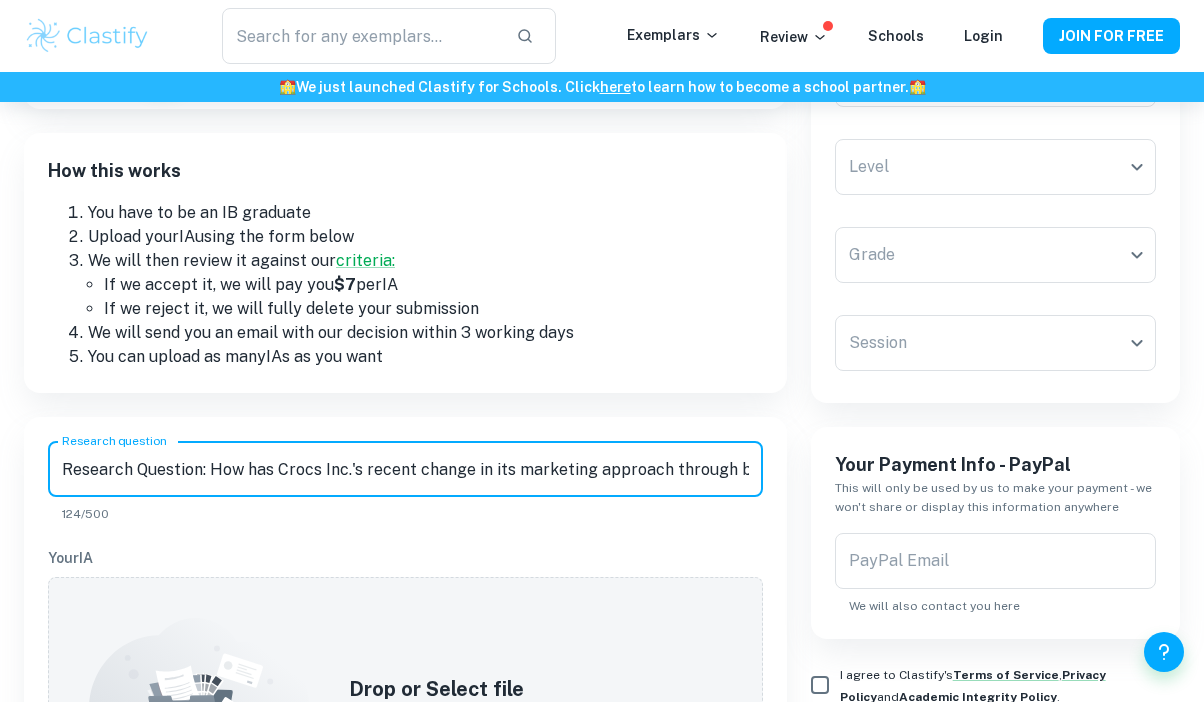 drag, startPoint x: 208, startPoint y: 470, endPoint x: 67, endPoint y: 470, distance: 141 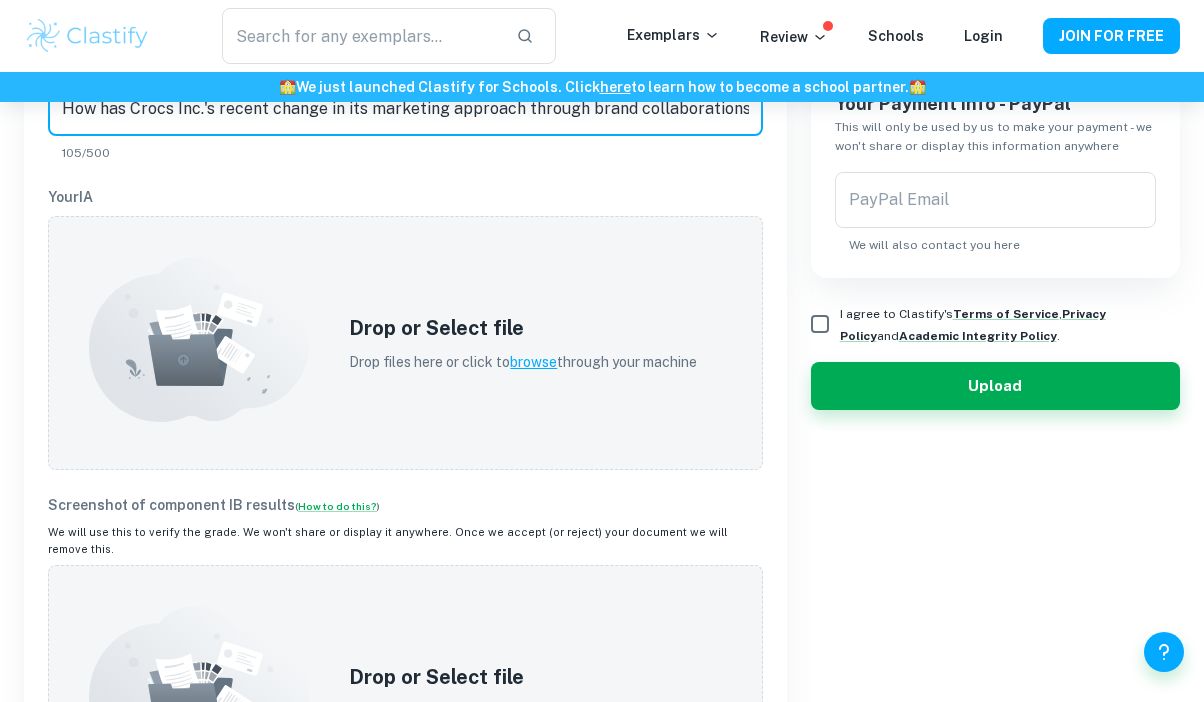 scroll, scrollTop: 589, scrollLeft: 0, axis: vertical 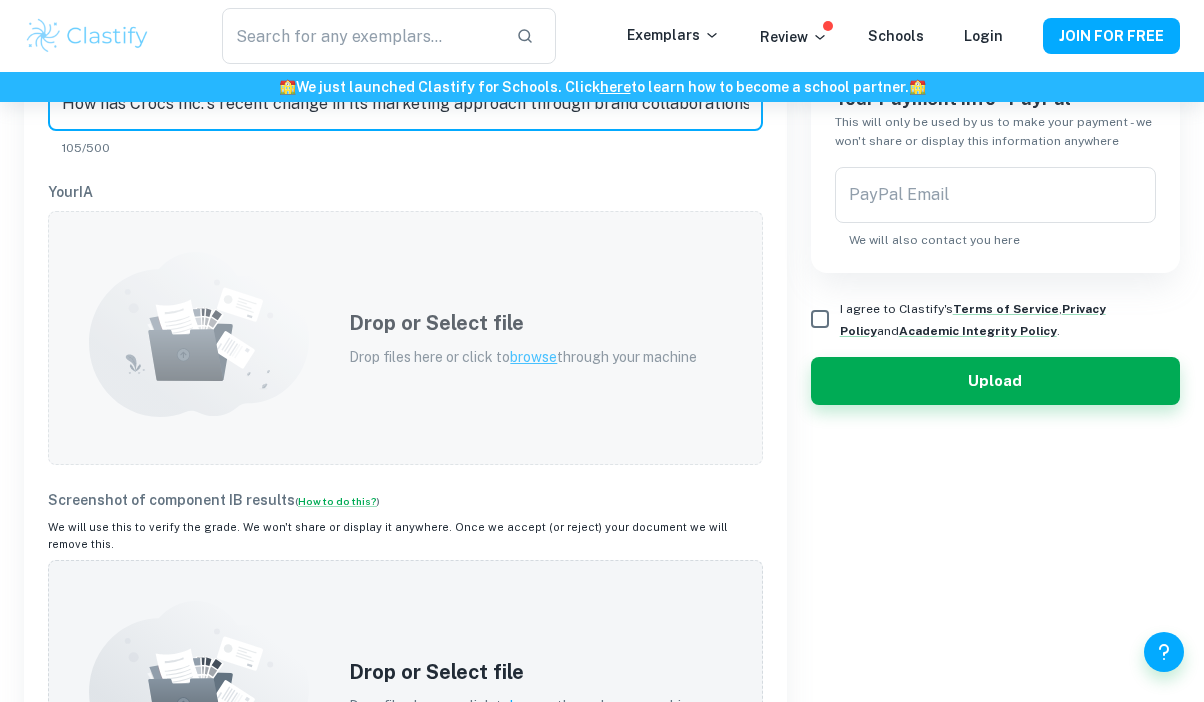 type on "How has Crocs Inc.'s recent change in its marketing approach through brand collaborations impacted sales?" 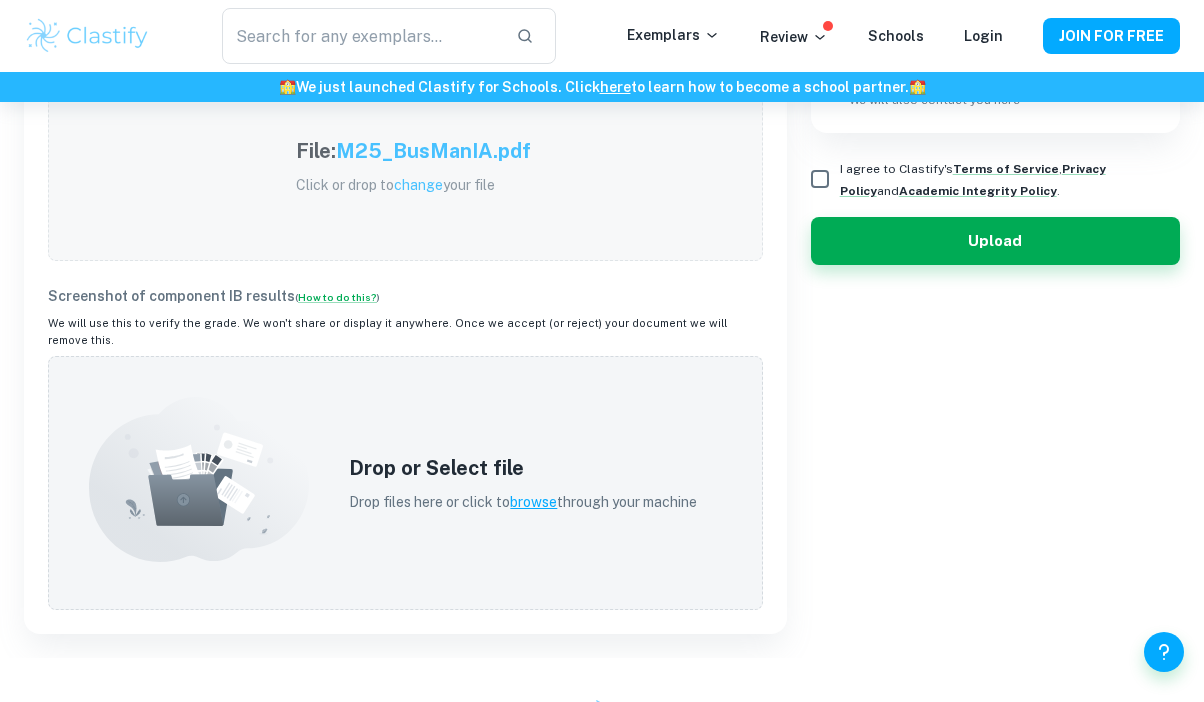 scroll, scrollTop: 731, scrollLeft: 0, axis: vertical 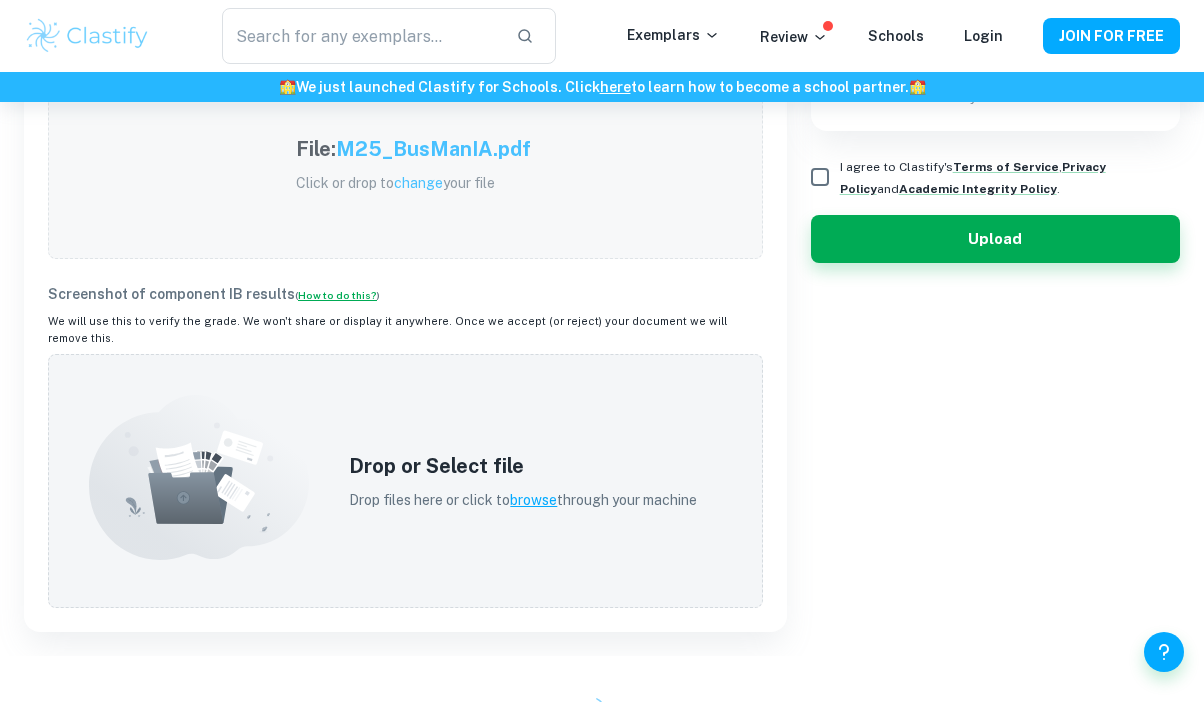 click on "How to do this?" at bounding box center (337, 295) 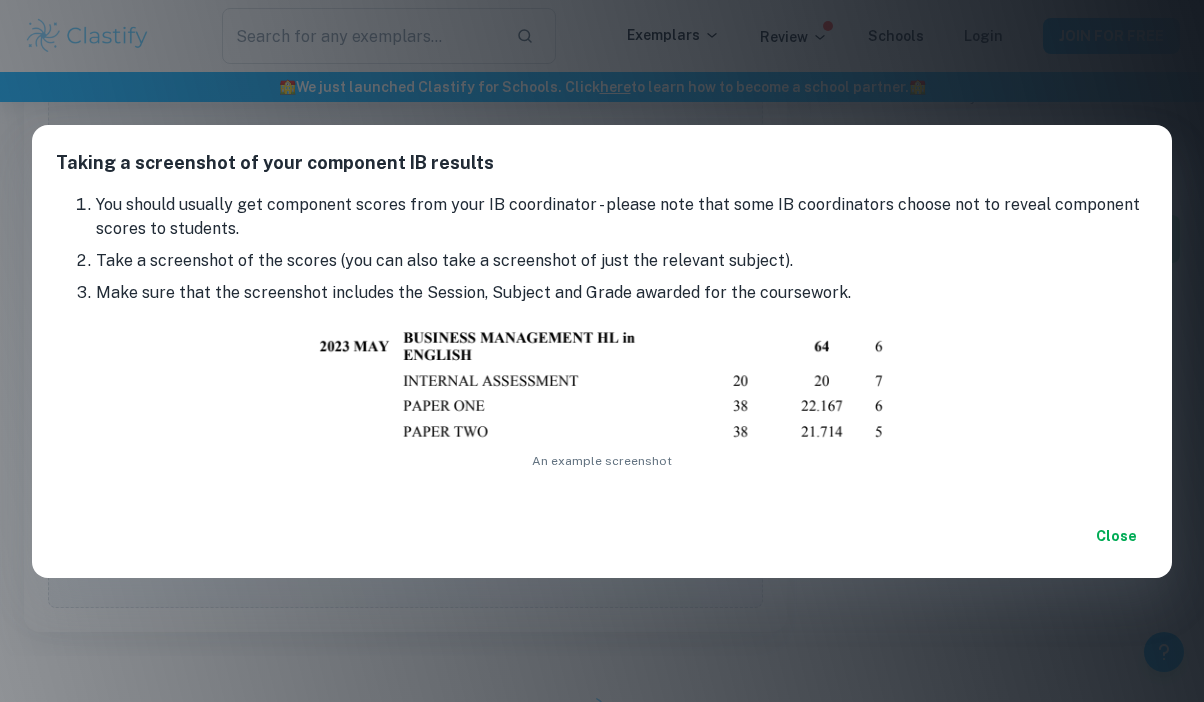 click on "Close" at bounding box center (1116, 536) 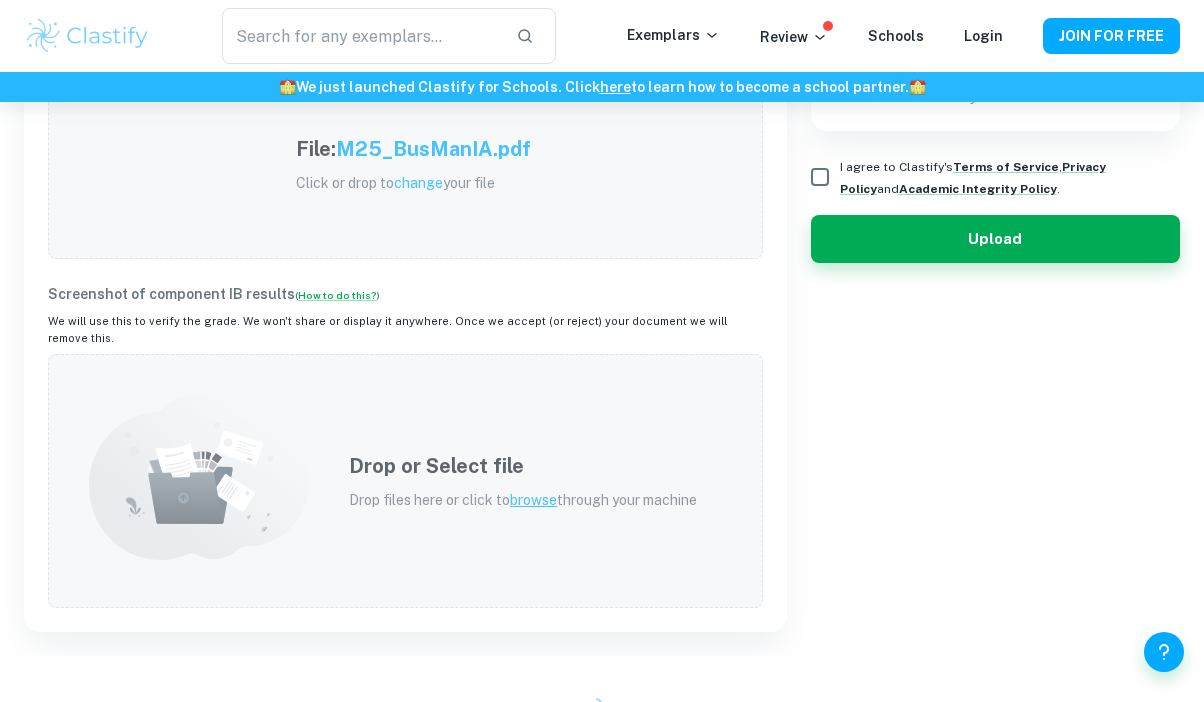 click on "Drop or Select file Drop files here or click to  browse  through your machine" at bounding box center [523, 481] 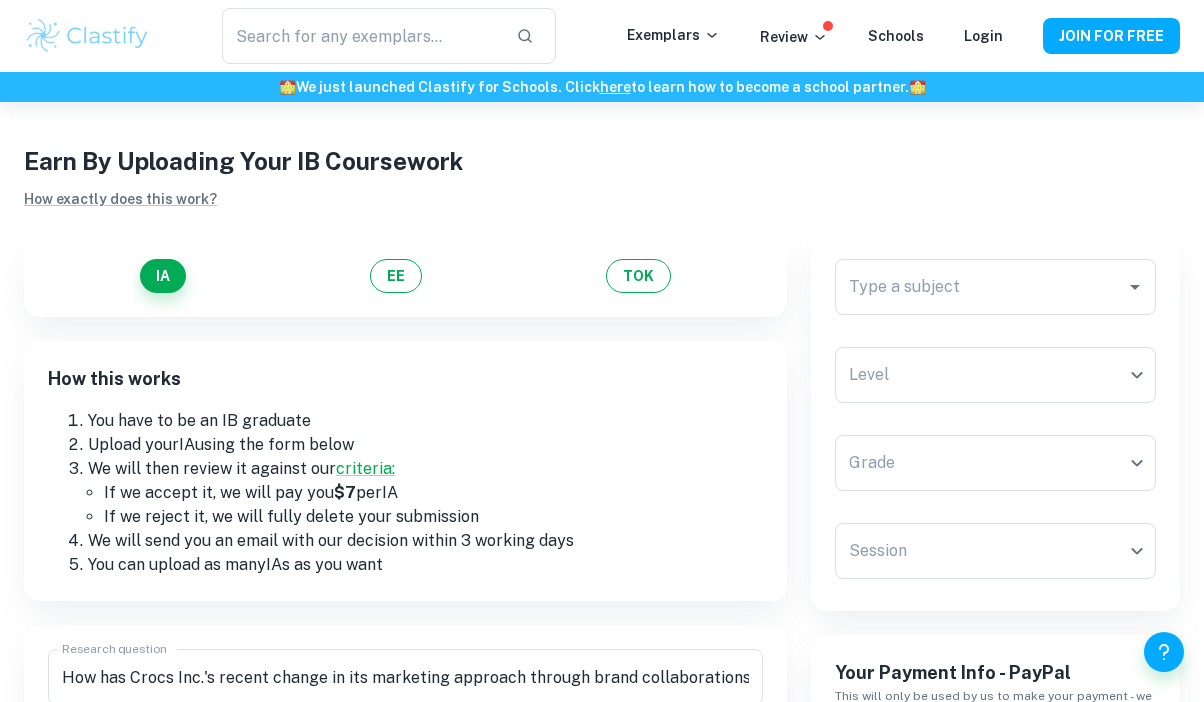 scroll, scrollTop: 0, scrollLeft: 0, axis: both 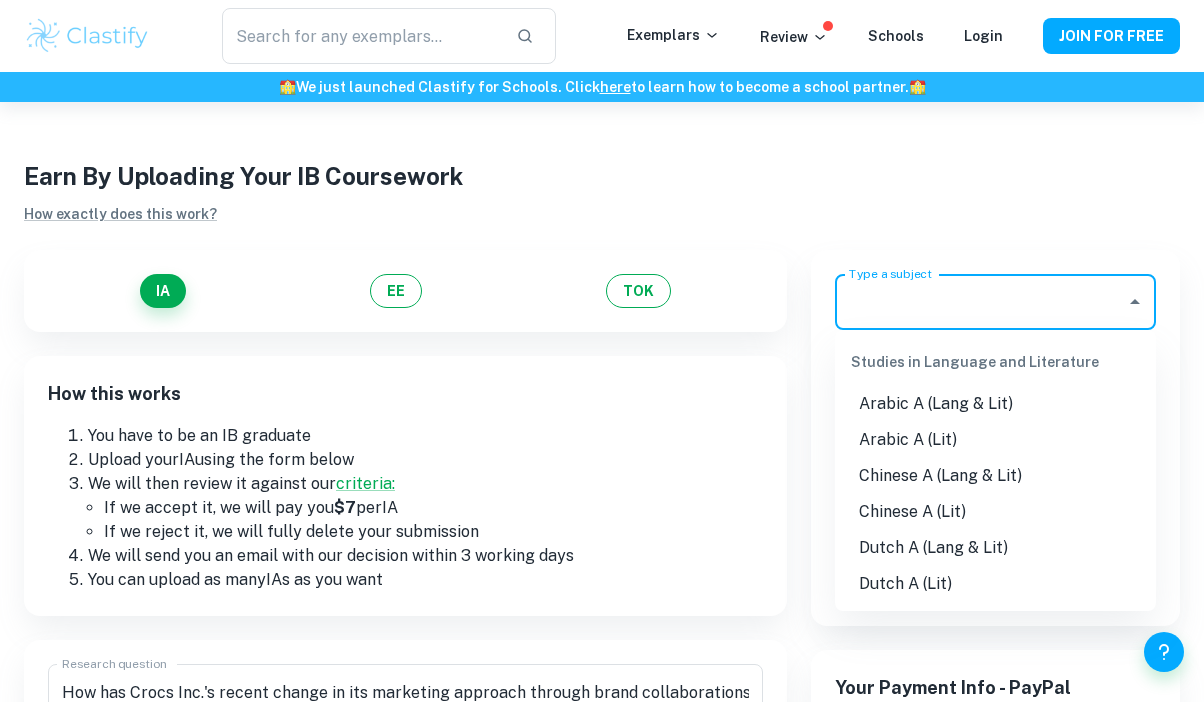 click on "Type a subject" at bounding box center [980, 302] 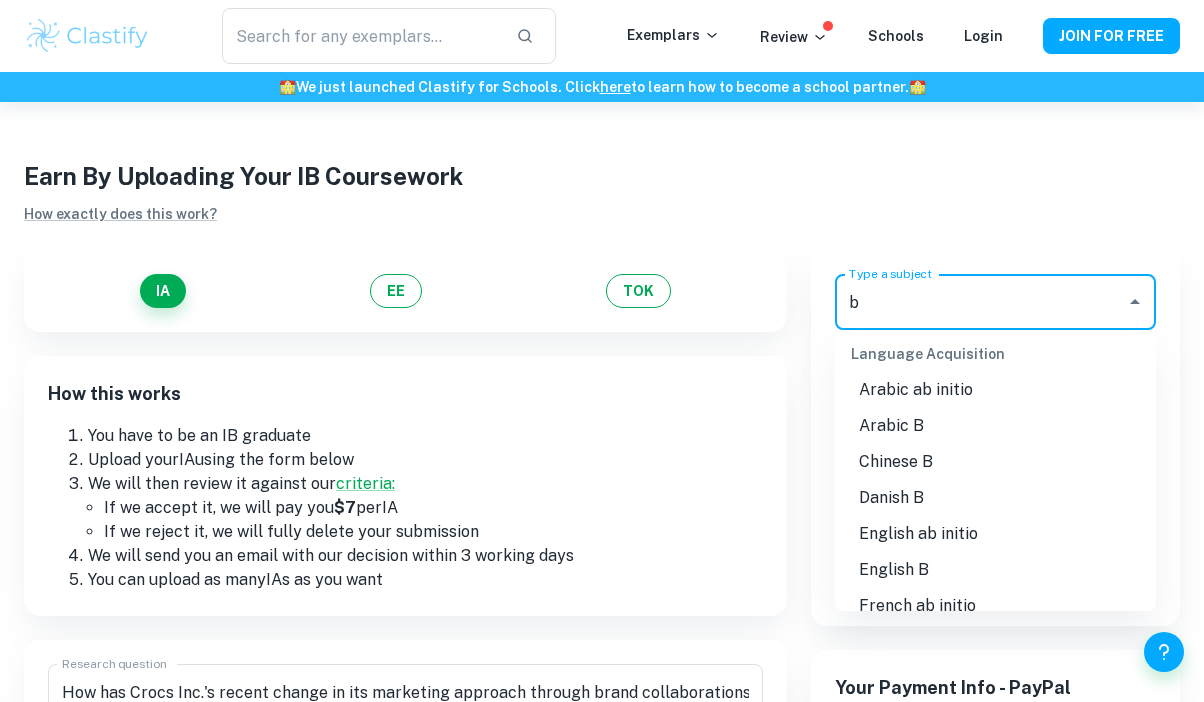 scroll, scrollTop: 0, scrollLeft: 0, axis: both 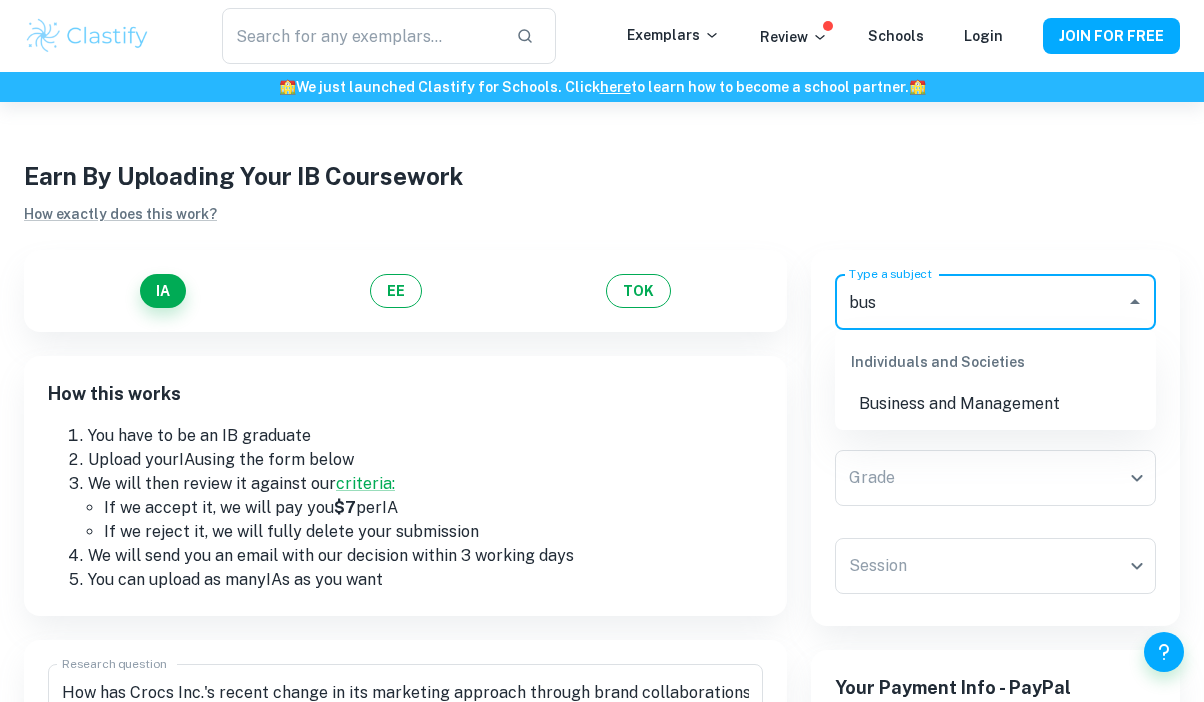 click on "Business and Management" at bounding box center (995, 404) 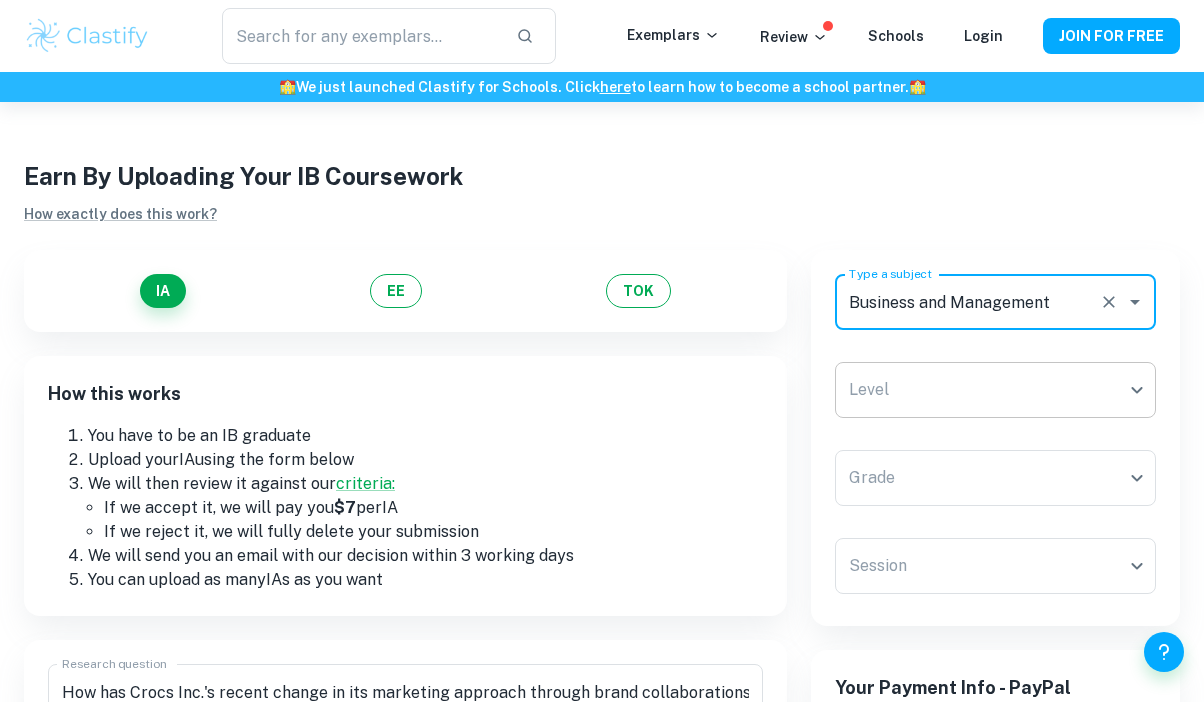 type on "Business and Management" 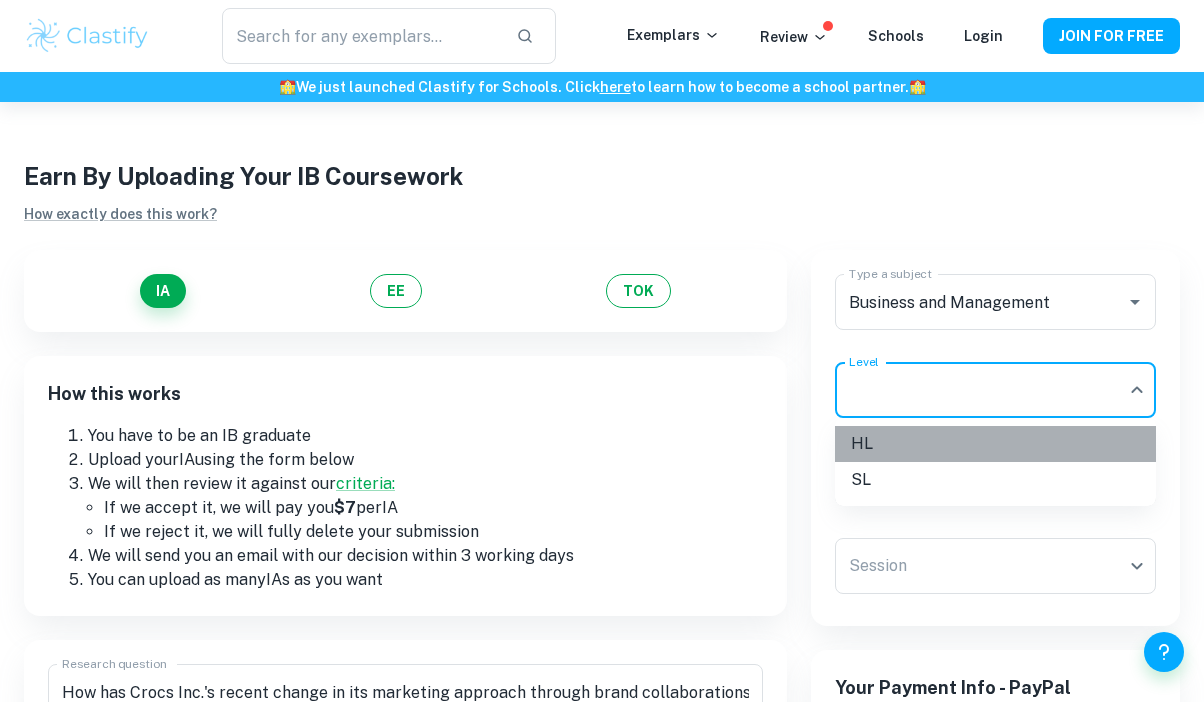 click on "HL" at bounding box center (995, 444) 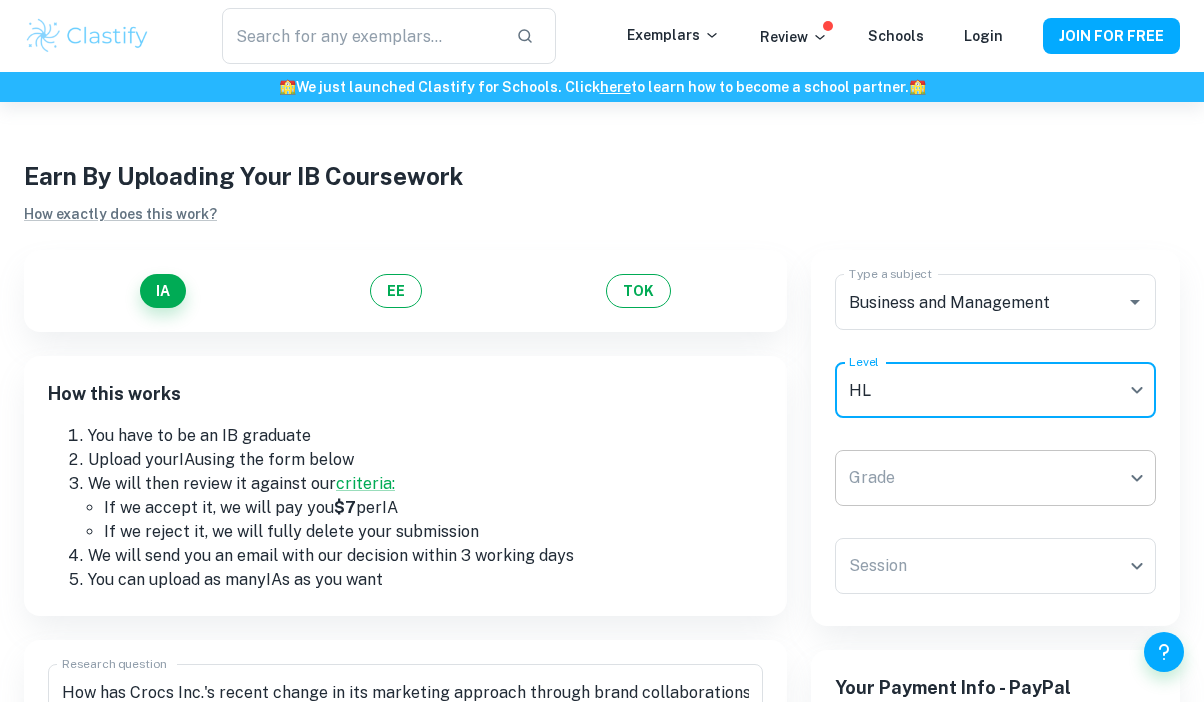 click on "We value your privacy We use cookies to enhance your browsing experience, serve personalised ads or content, and analyse our traffic. By clicking "Accept All", you consent to our use of cookies.   Cookie Policy Customise   Reject All   Accept All   Customise Consent Preferences   We use cookies to help you navigate efficiently and perform certain functions. You will find detailed information about all cookies under each consent category below. The cookies that are categorised as "Necessary" are stored on your browser as they are essential for enabling the basic functionalities of the site. ...  Show more For more information on how Google's third-party cookies operate and handle your data, see:   Google Privacy Policy Necessary Always Active Necessary cookies are required to enable the basic features of this site, such as providing secure log-in or adjusting your consent preferences. These cookies do not store any personally identifiable data. Functional Analytics Performance Advertisement Uncategorised" at bounding box center (602, 453) 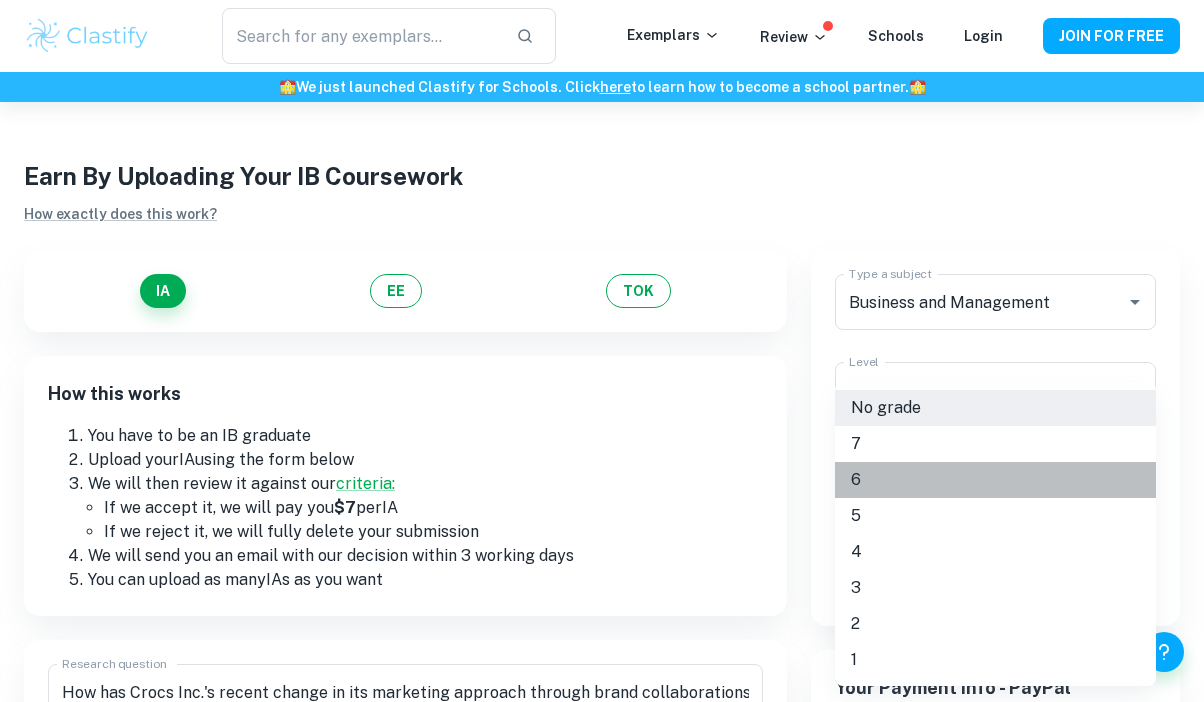 click on "6" at bounding box center [995, 480] 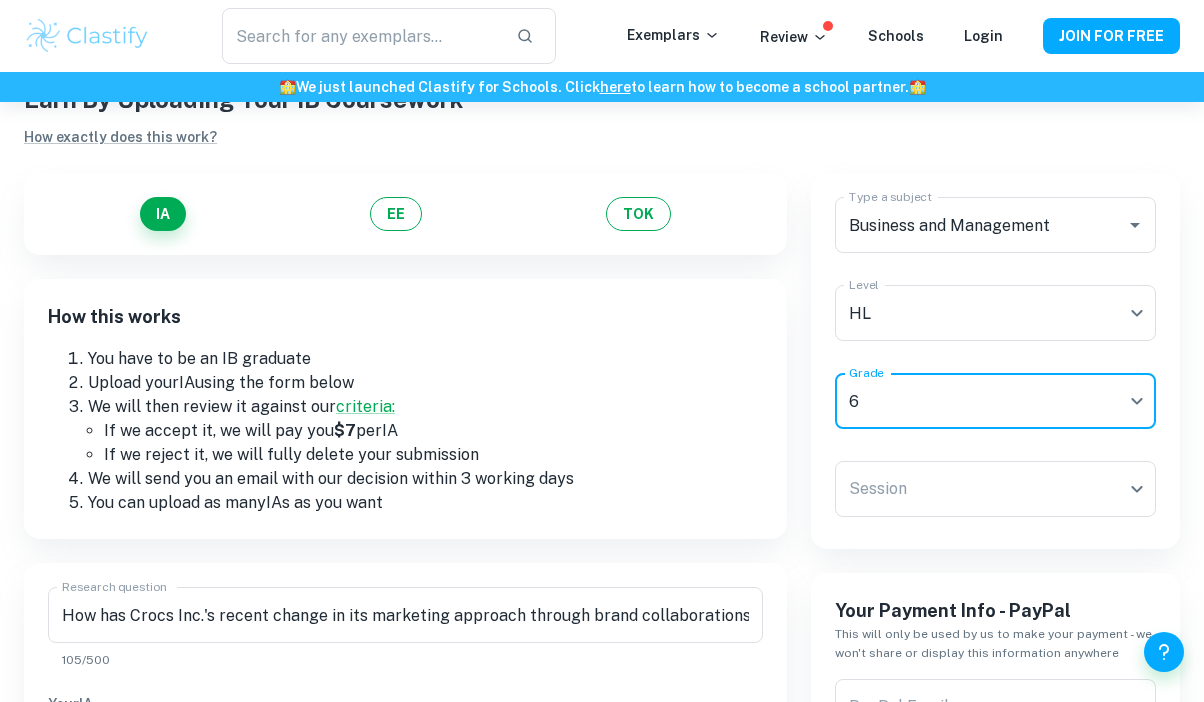 scroll, scrollTop: 101, scrollLeft: 0, axis: vertical 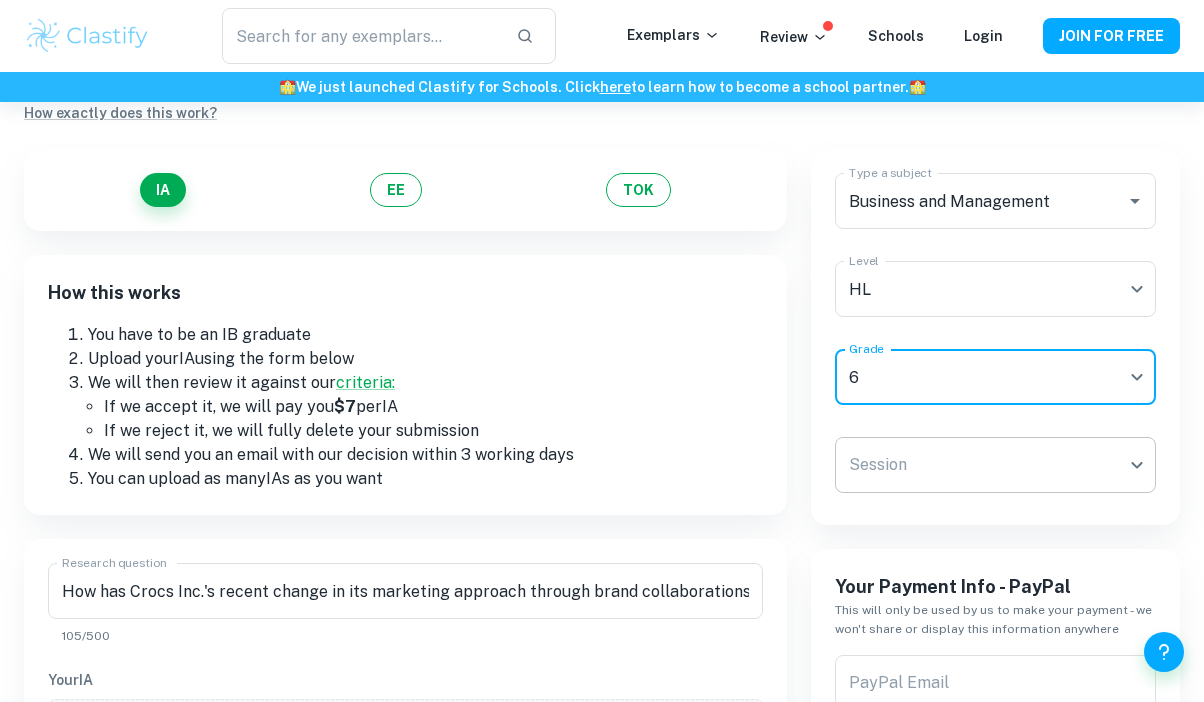 click on "We value your privacy We use cookies to enhance your browsing experience, serve personalised ads or content, and analyse our traffic. By clicking "Accept All", you consent to our use of cookies.   Cookie Policy Customise   Reject All   Accept All   Customise Consent Preferences   We use cookies to help you navigate efficiently and perform certain functions. You will find detailed information about all cookies under each consent category below. The cookies that are categorised as "Necessary" are stored on your browser as they are essential for enabling the basic functionalities of the site. ...  Show more For more information on how Google's third-party cookies operate and handle your data, see:   Google Privacy Policy Necessary Always Active Necessary cookies are required to enable the basic features of this site, such as providing secure log-in or adjusting your consent preferences. These cookies do not store any personally identifiable data. Functional Analytics Performance Advertisement Uncategorised" at bounding box center [602, 352] 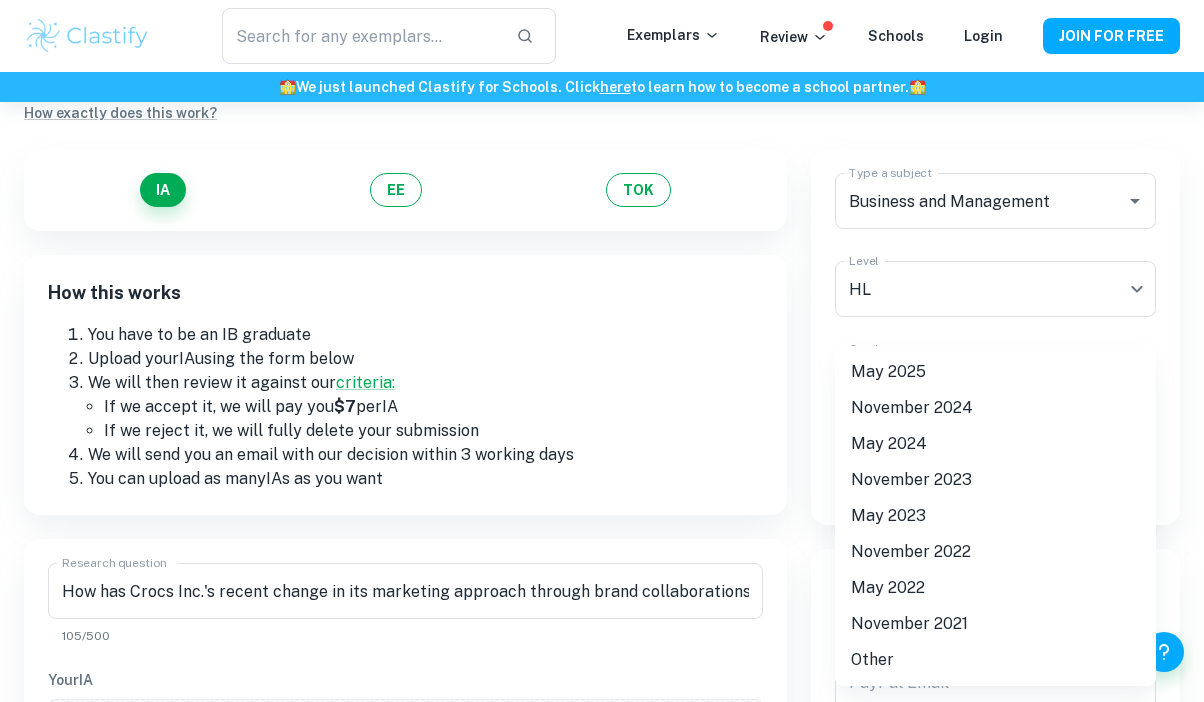 click on "May 2025" at bounding box center (995, 372) 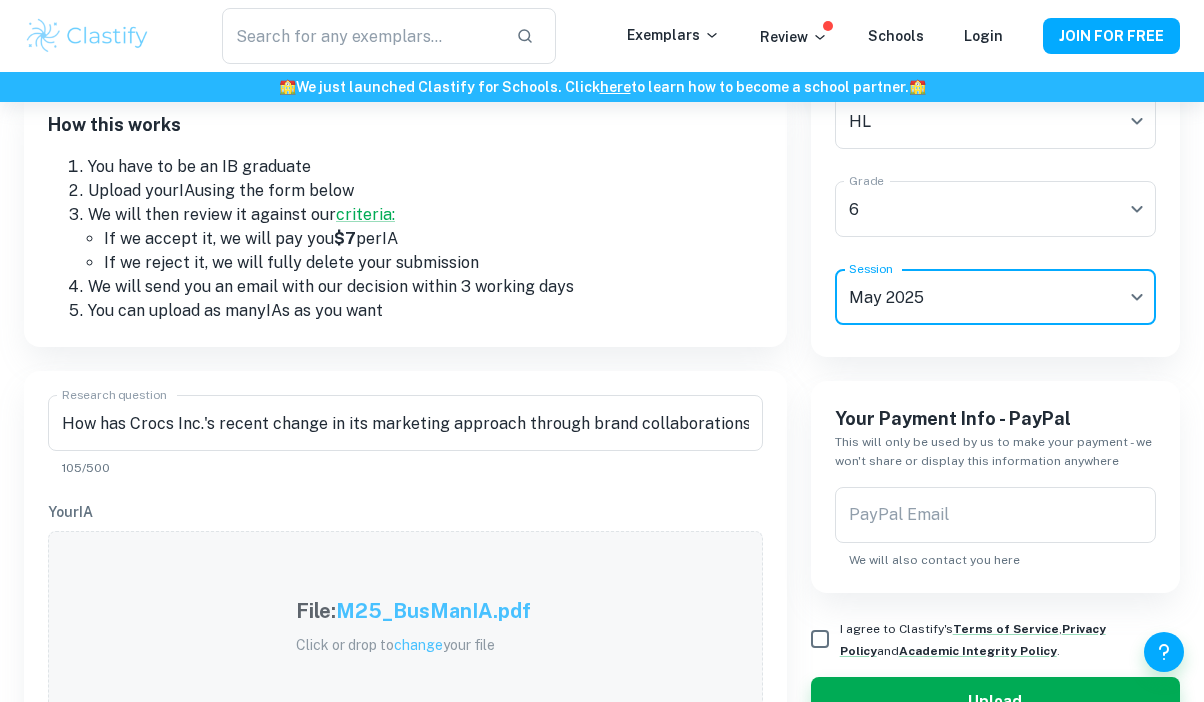scroll, scrollTop: 302, scrollLeft: 0, axis: vertical 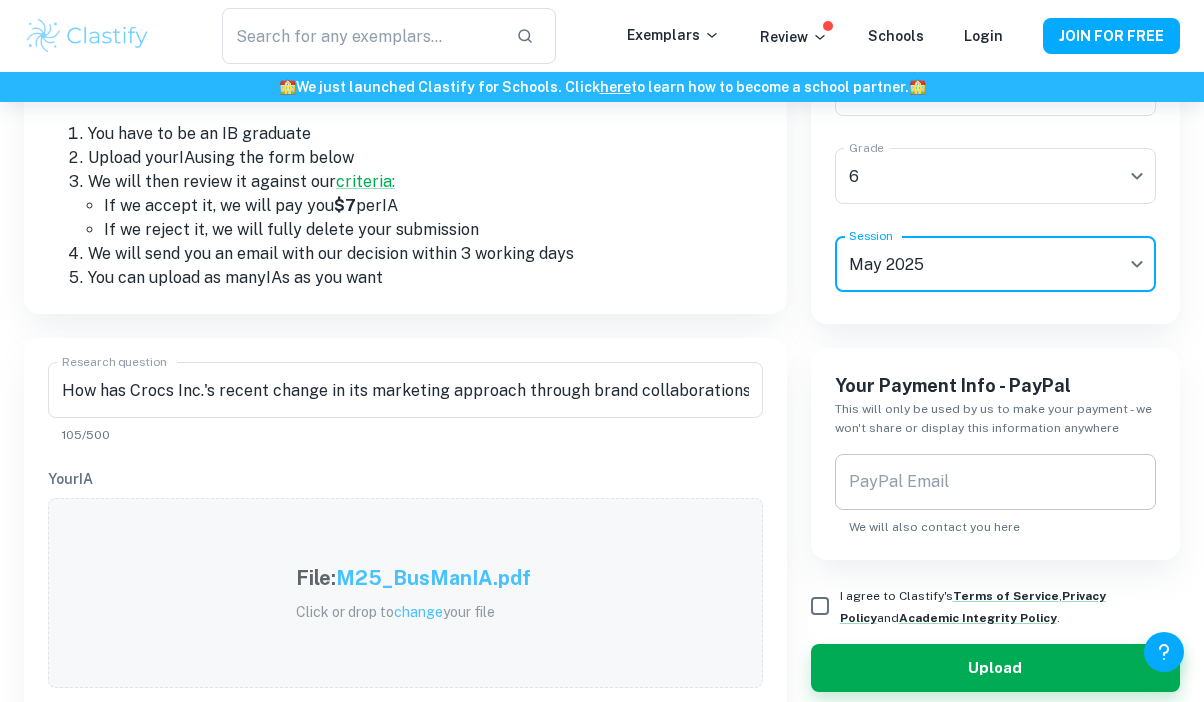 click on "PayPal Email" at bounding box center (995, 482) 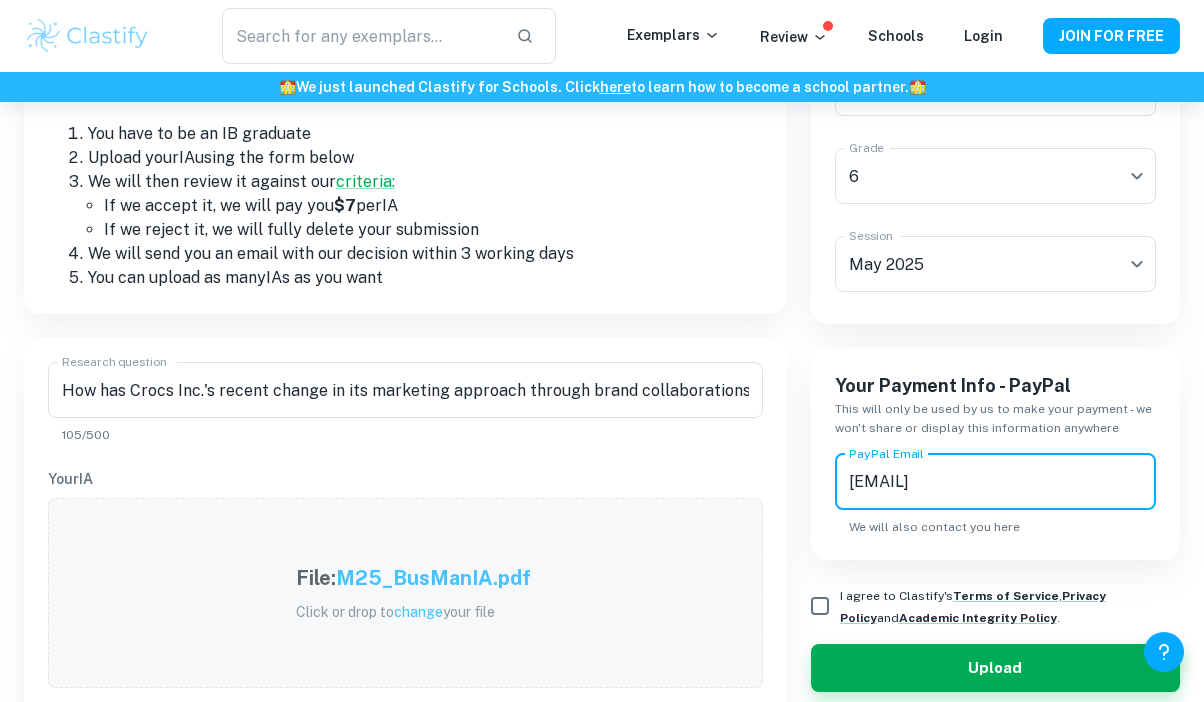 type on "[EMAIL]" 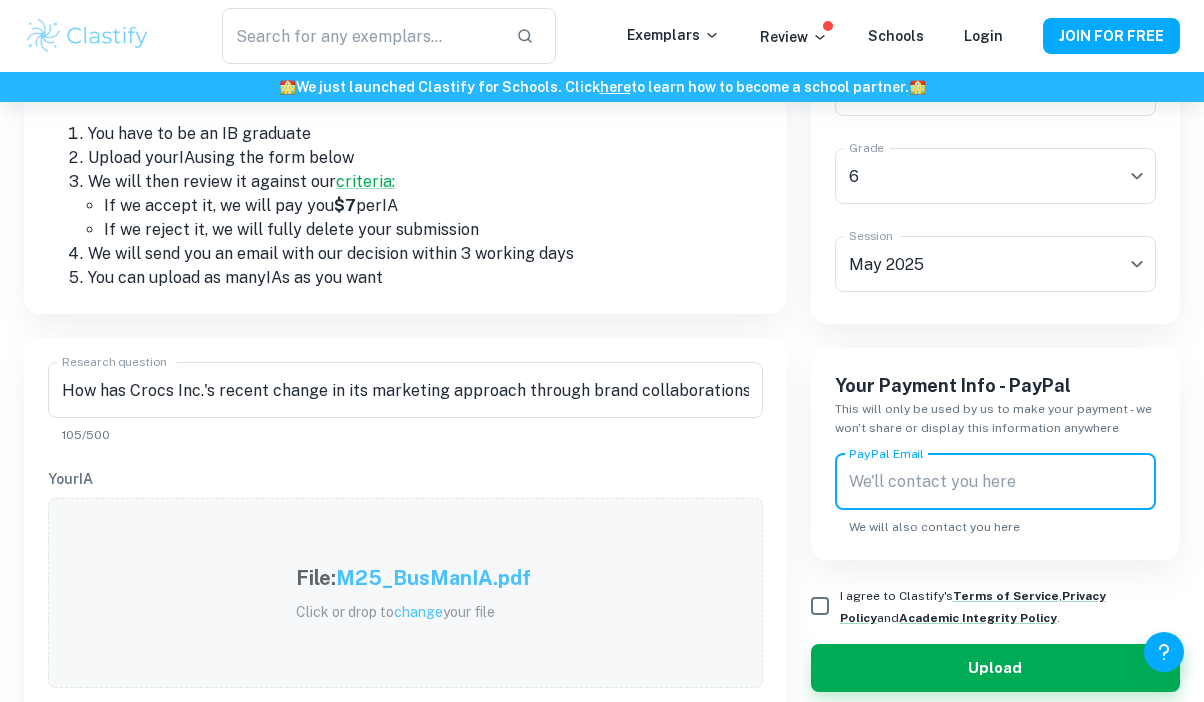 click on "Type a subject Business and Management Type a subject Level HL HL Level Grade 6 6 Grade Session May 2025 M25 Session Your Payment Info - PayPal This will only be used by us to make your payment - we won't share or display this information anywhere PayPal Email [EMAIL] PayPal Email We will also contact you here I agree to Clastify's Terms of Service , Privacy Policy and Academic Integrity Policy . Upload" at bounding box center [983, 460] 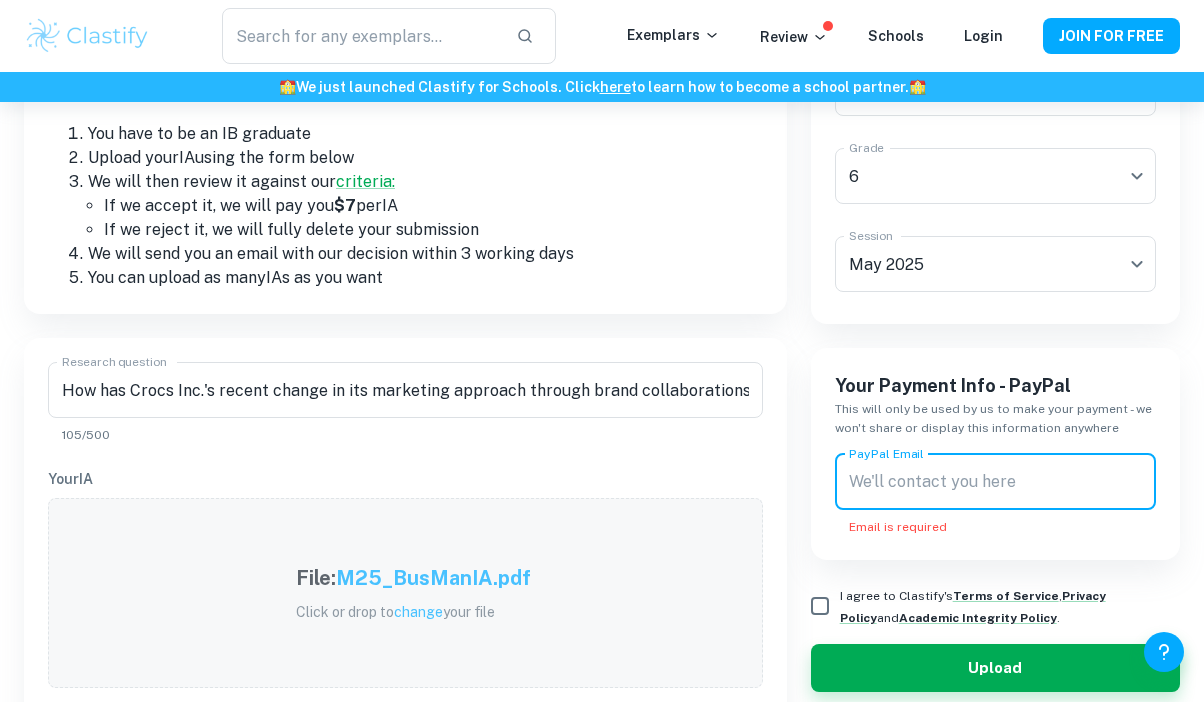 click on "PayPal Email" at bounding box center [995, 482] 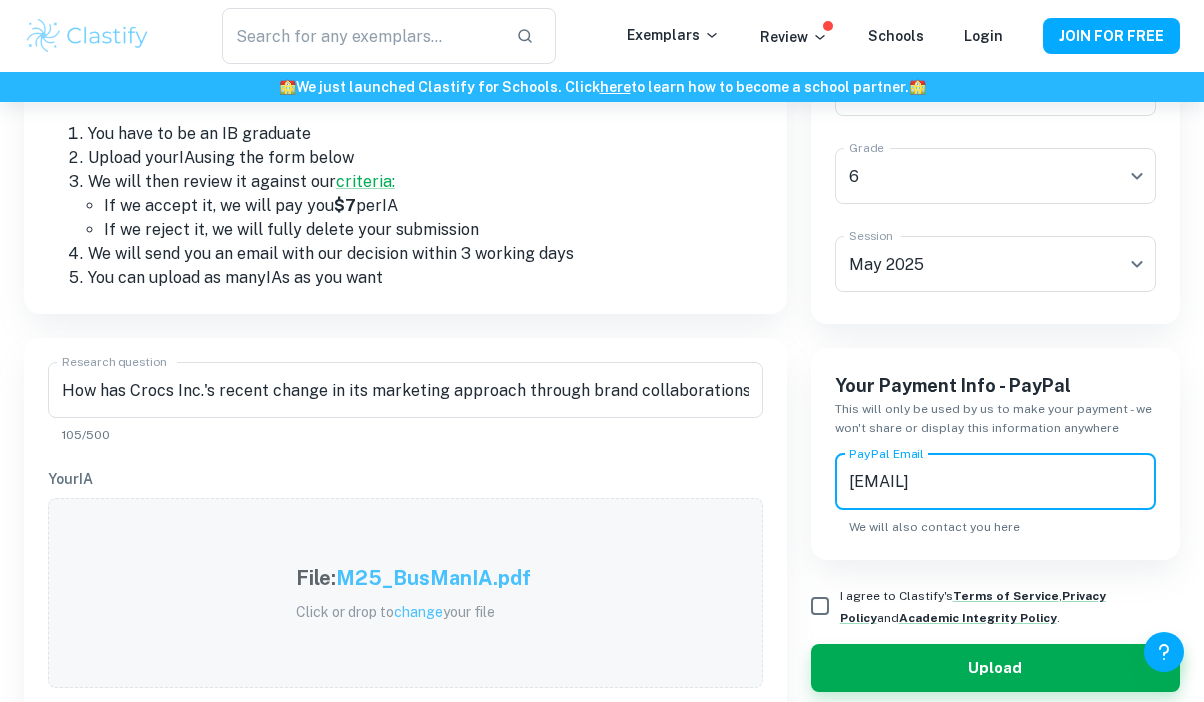 type on "[EMAIL]" 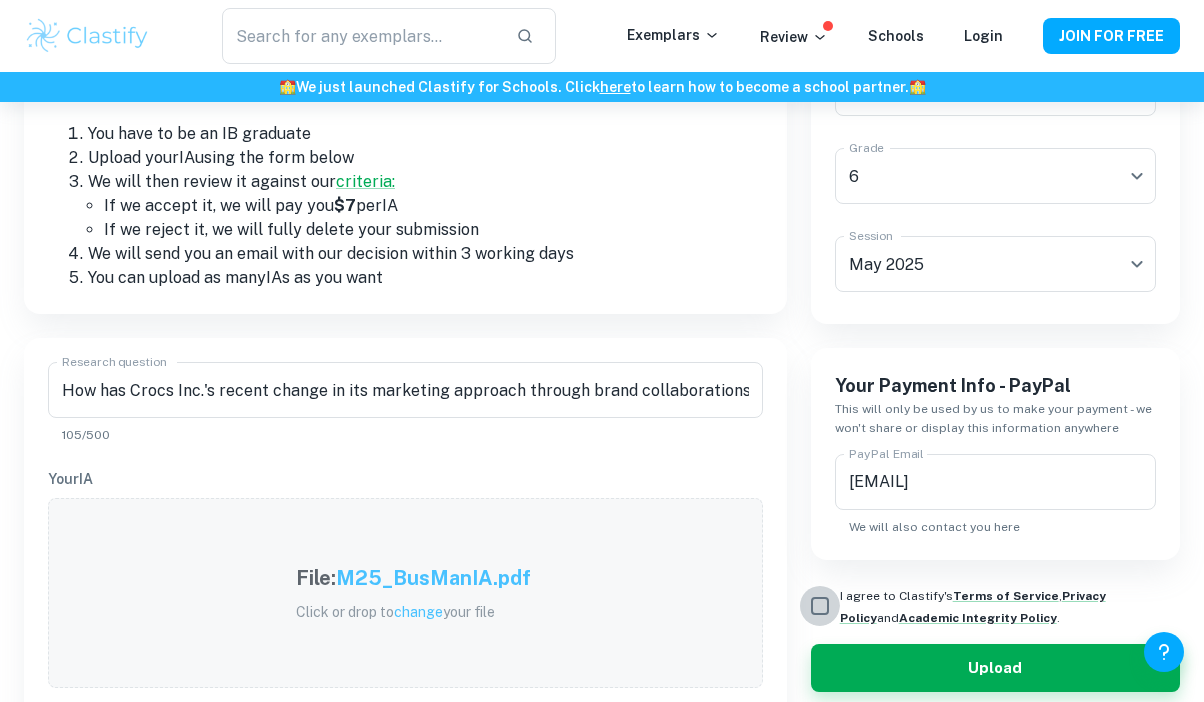 click on "I agree to Clastify's  Terms of Service ,  Privacy Policy  and  Academic Integrity Policy ." at bounding box center (820, 606) 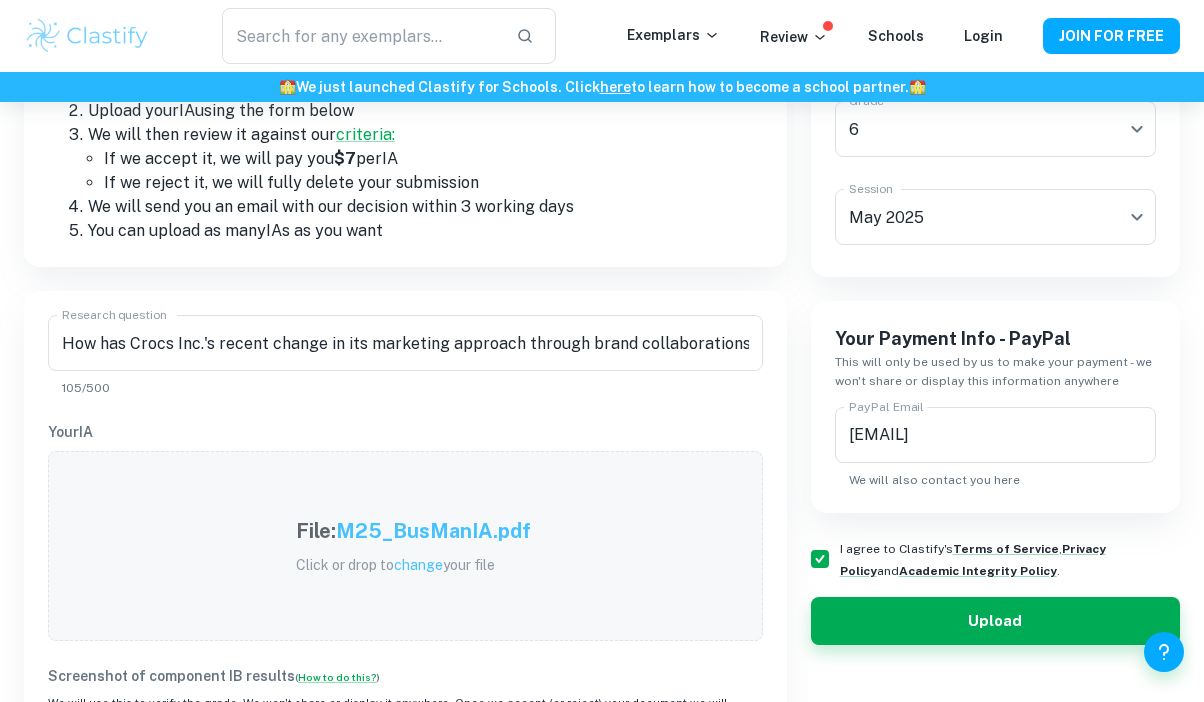 scroll, scrollTop: 365, scrollLeft: 0, axis: vertical 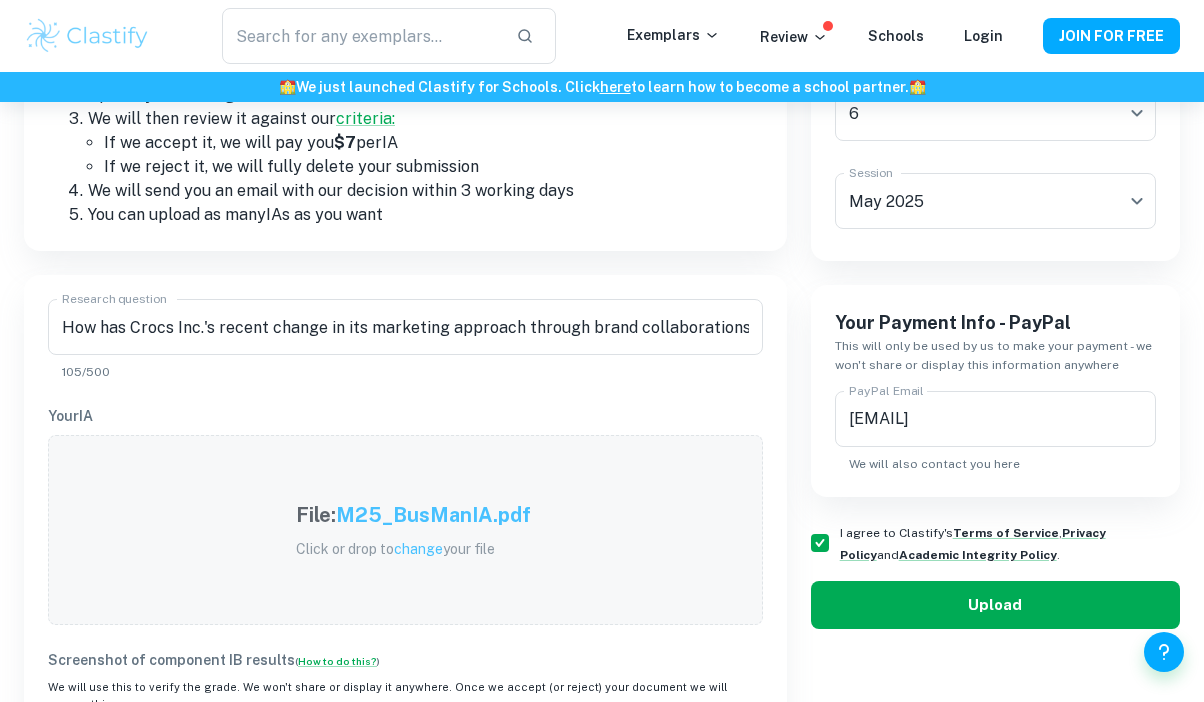 click on "Upload" at bounding box center (995, 605) 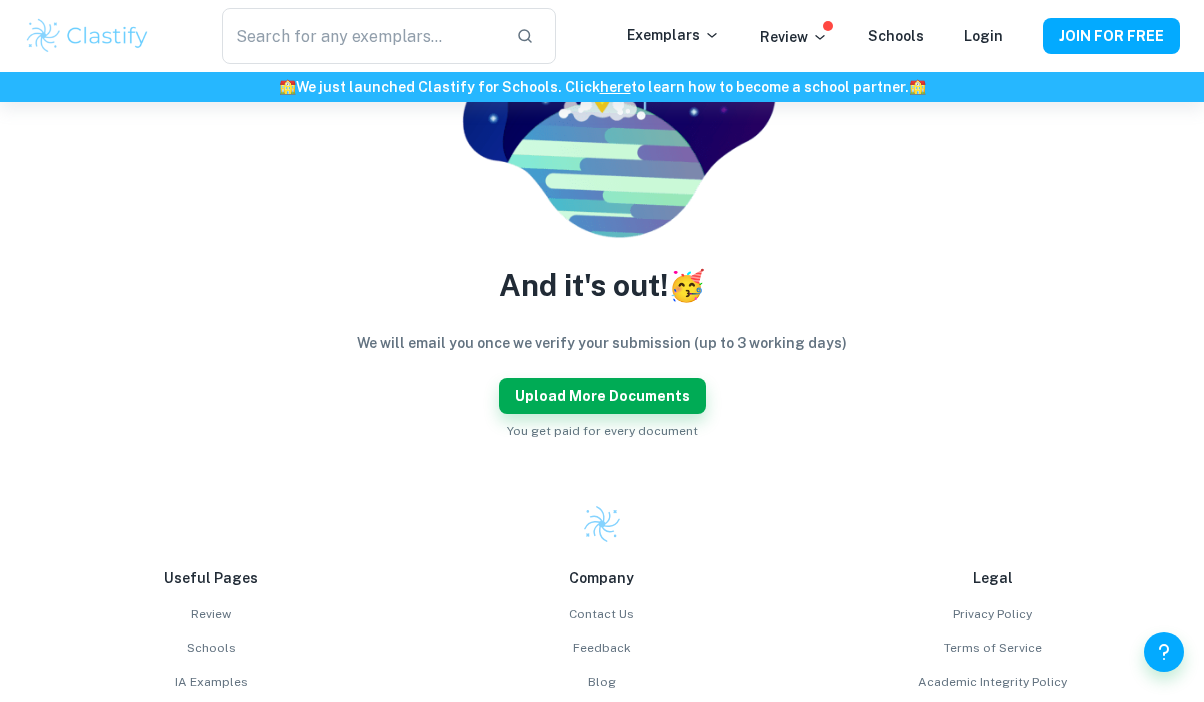 scroll, scrollTop: 651, scrollLeft: 0, axis: vertical 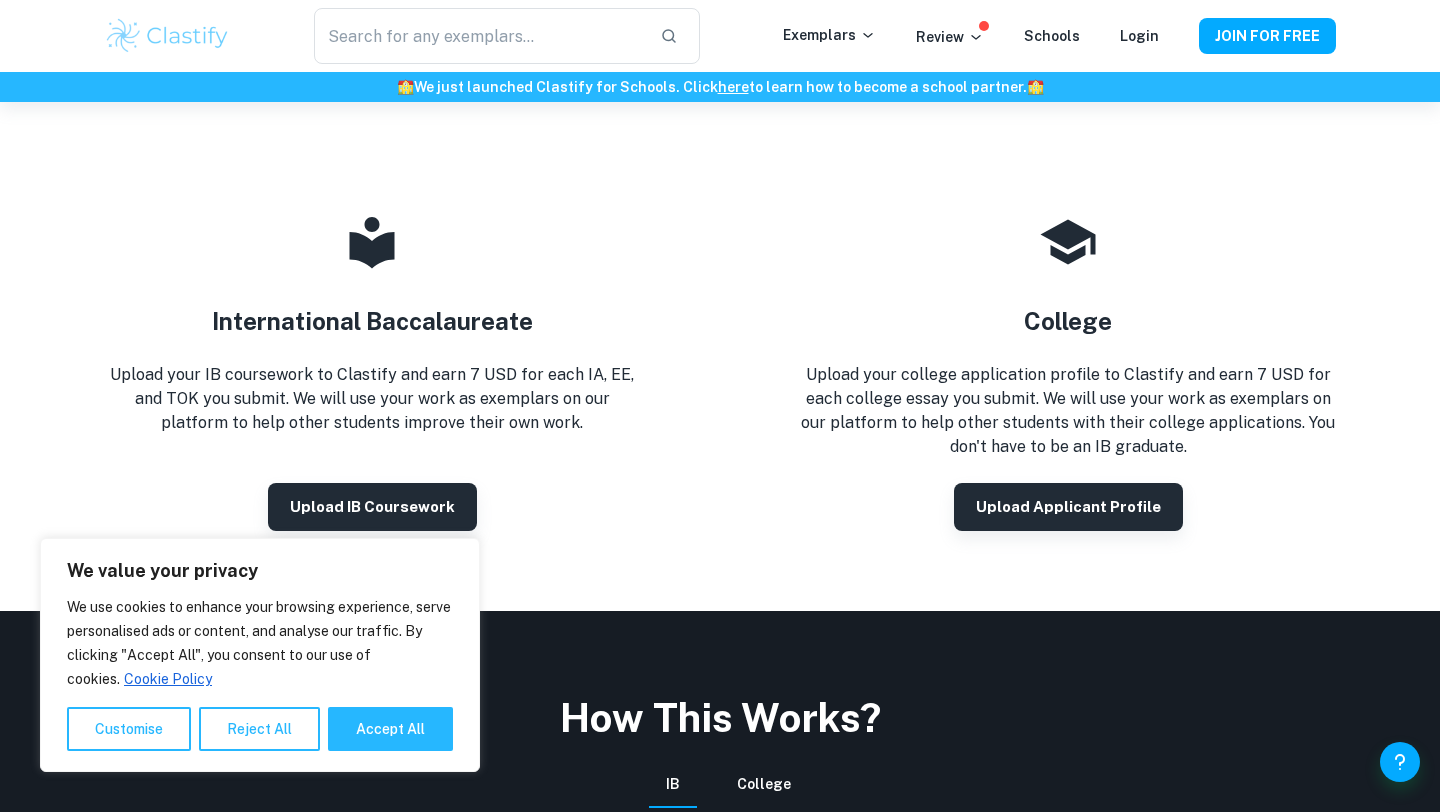 click on "International Baccalaureate Upload your IB coursework to Clastify and earn 7 USD for each IA, EE, and TOK you submit. We will use your work as exemplars on our platform to help other students improve their own work. Upload IB coursework" at bounding box center [372, 371] 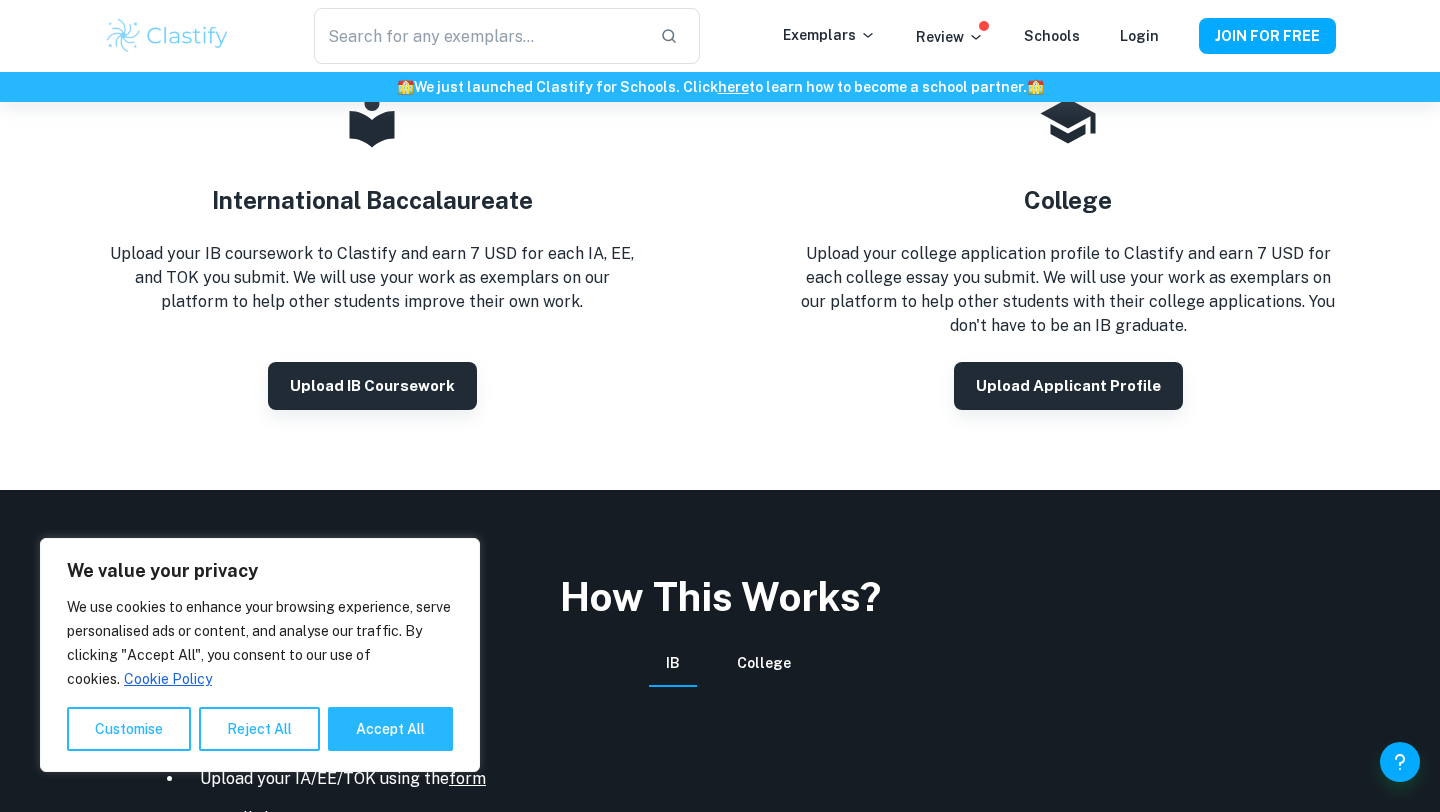 scroll, scrollTop: 355, scrollLeft: 0, axis: vertical 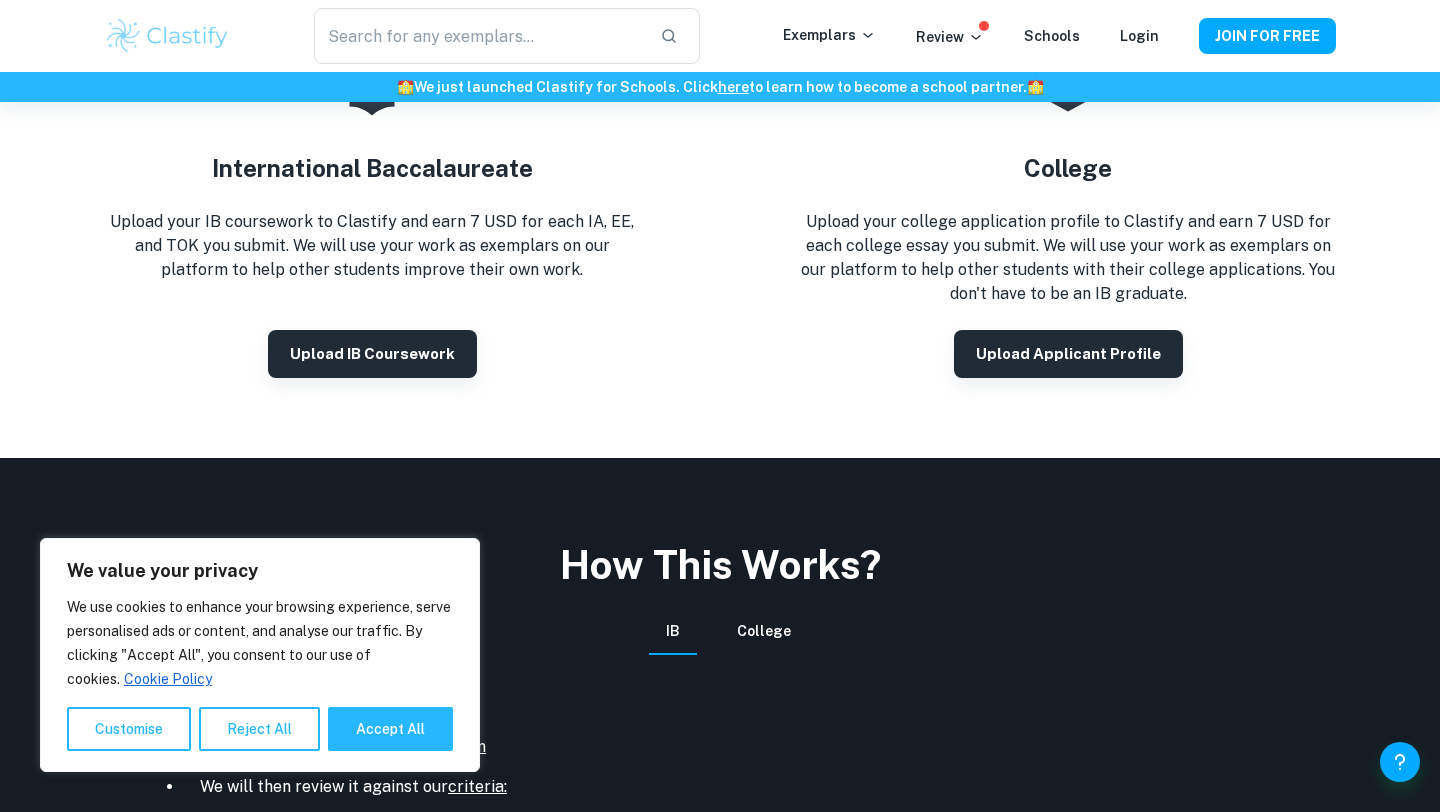 click on "International Baccalaureate Upload your IB coursework to Clastify and earn 7 USD for each IA, EE, and TOK you submit. We will use your work as exemplars on our platform to help other students improve their own work. Upload IB coursework College Upload your college application profile to Clastify and earn 7 USD for each college essay you submit. We will use your work as exemplars on our platform to help other students with their college applications. You don't have to be an IB graduate. Upload Applicant Profile" at bounding box center [720, 218] 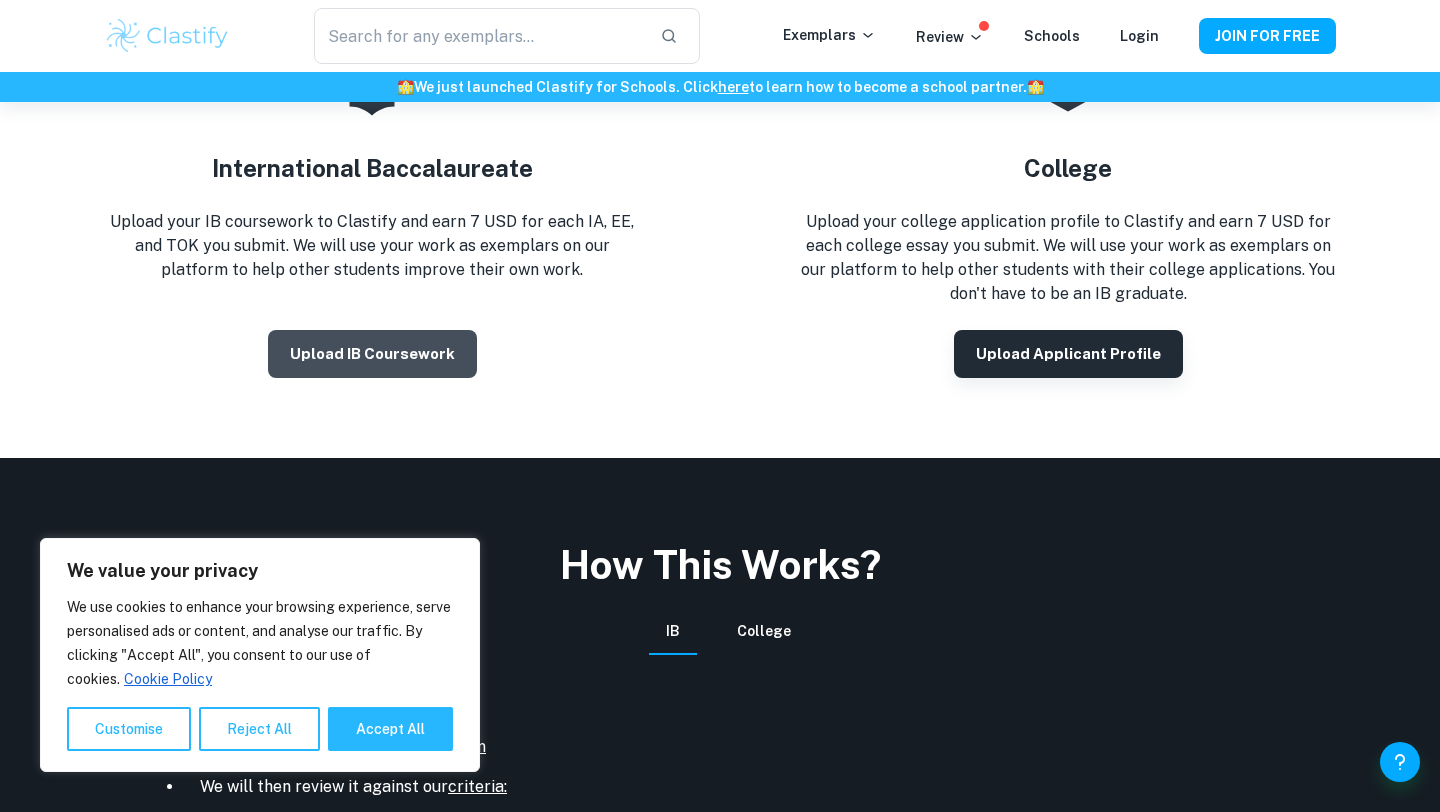 click on "Upload IB coursework" at bounding box center [372, 354] 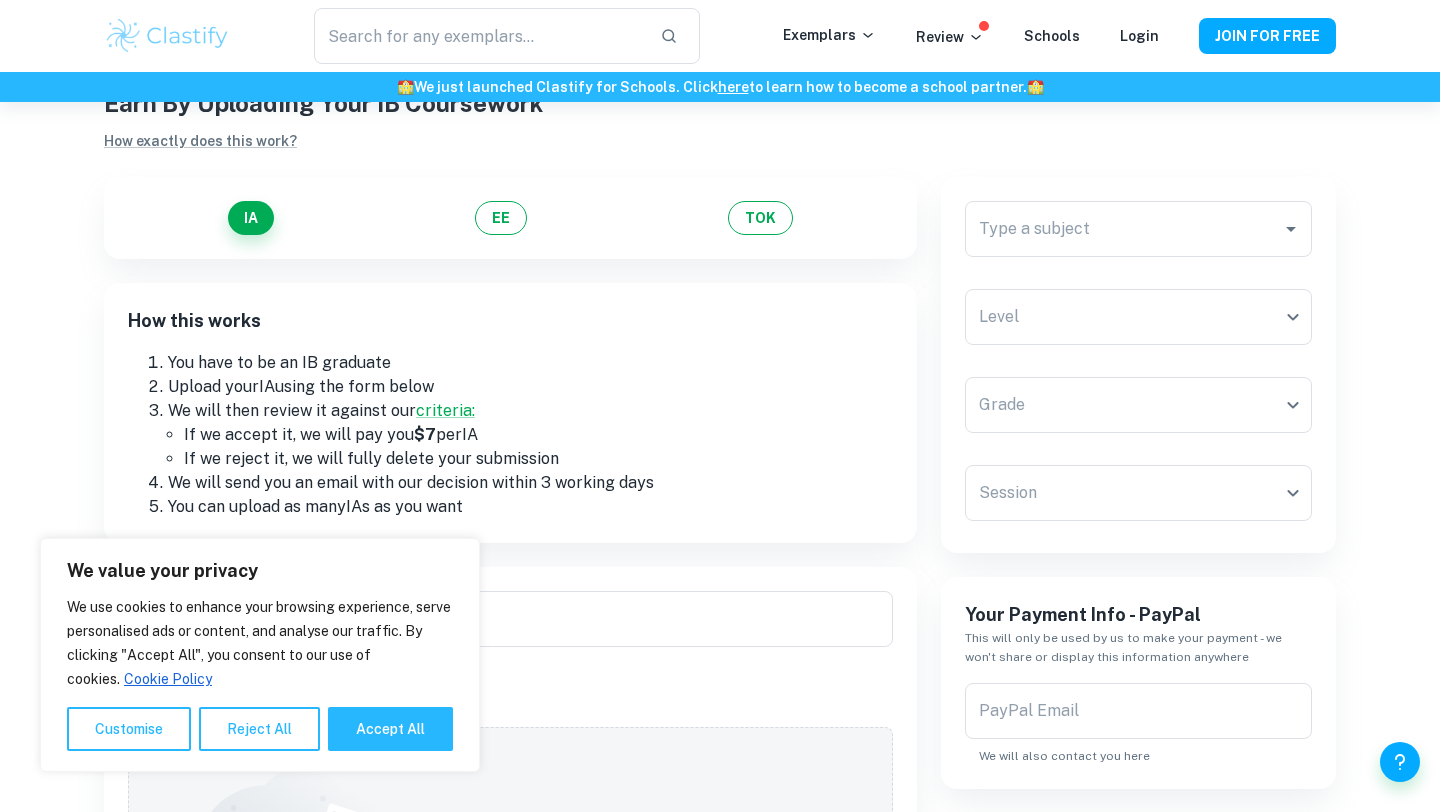 scroll, scrollTop: 93, scrollLeft: 0, axis: vertical 